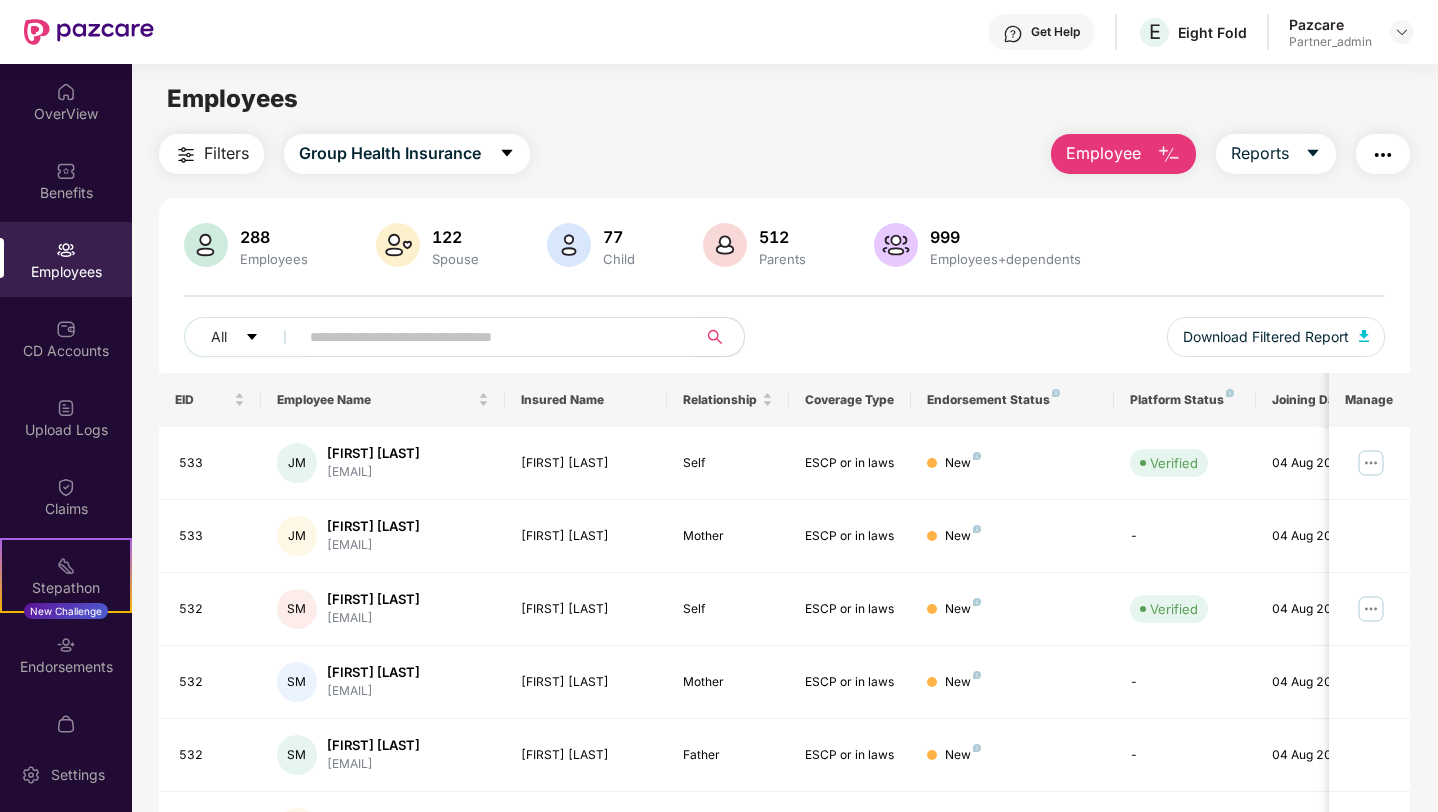 scroll, scrollTop: 0, scrollLeft: 0, axis: both 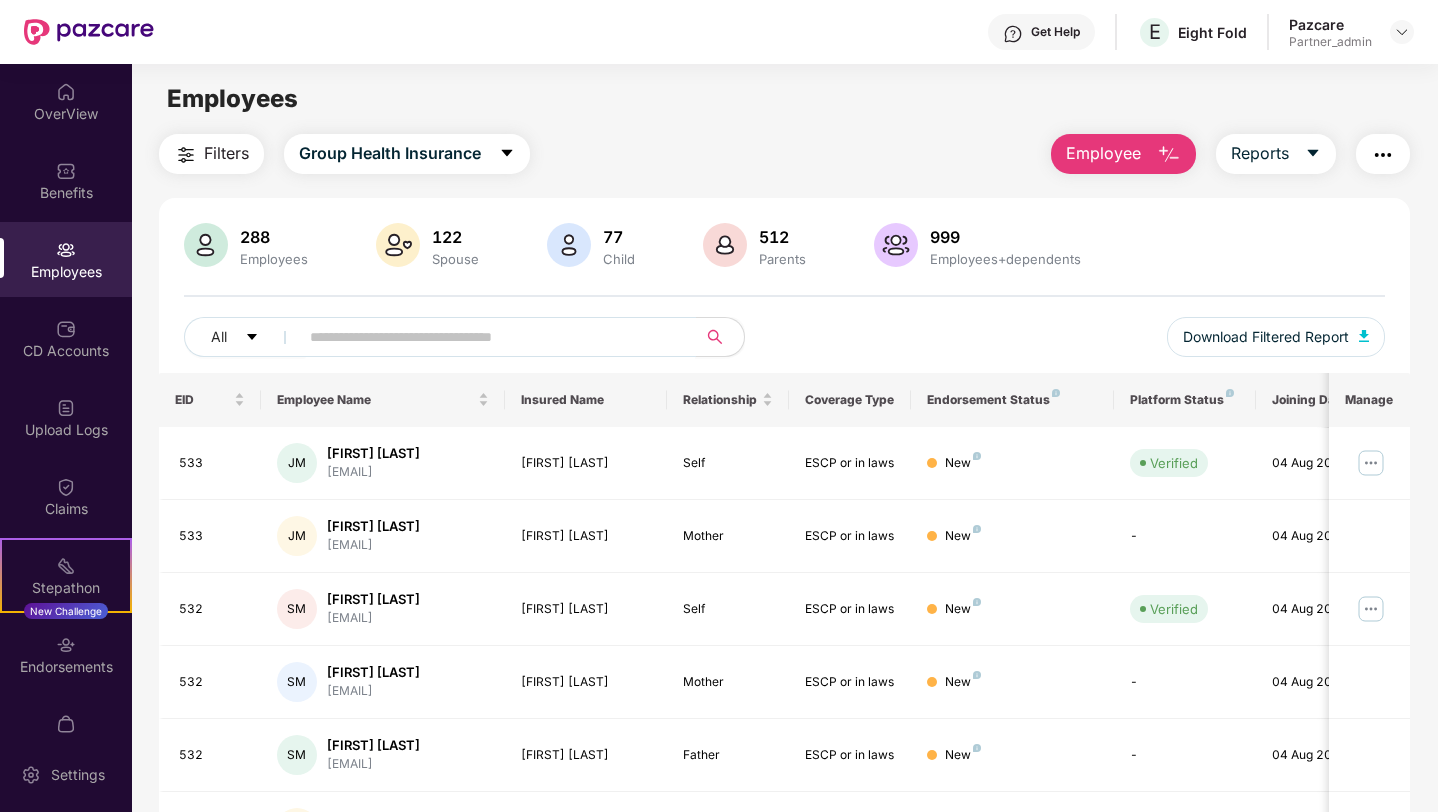 click at bounding box center [489, 337] 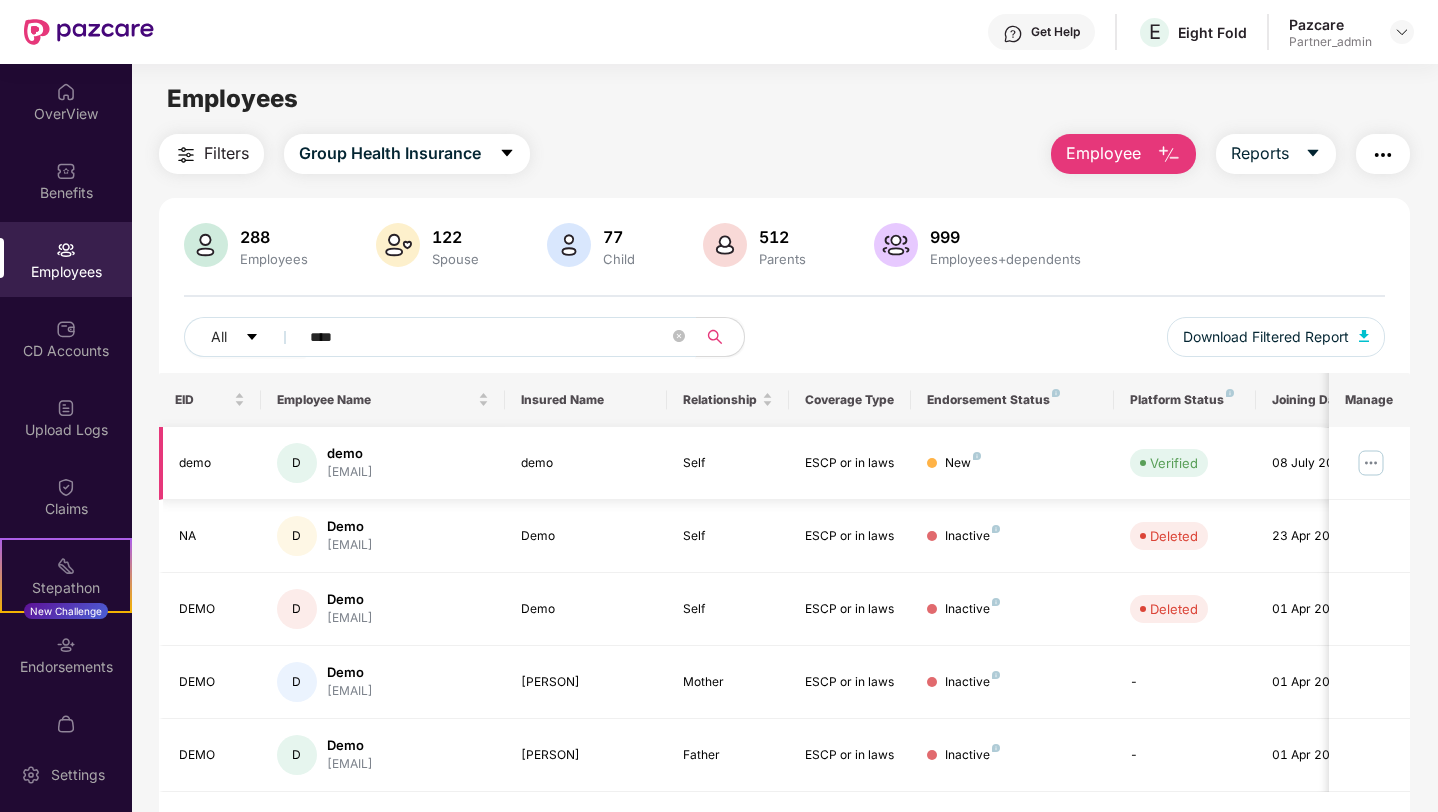 type on "****" 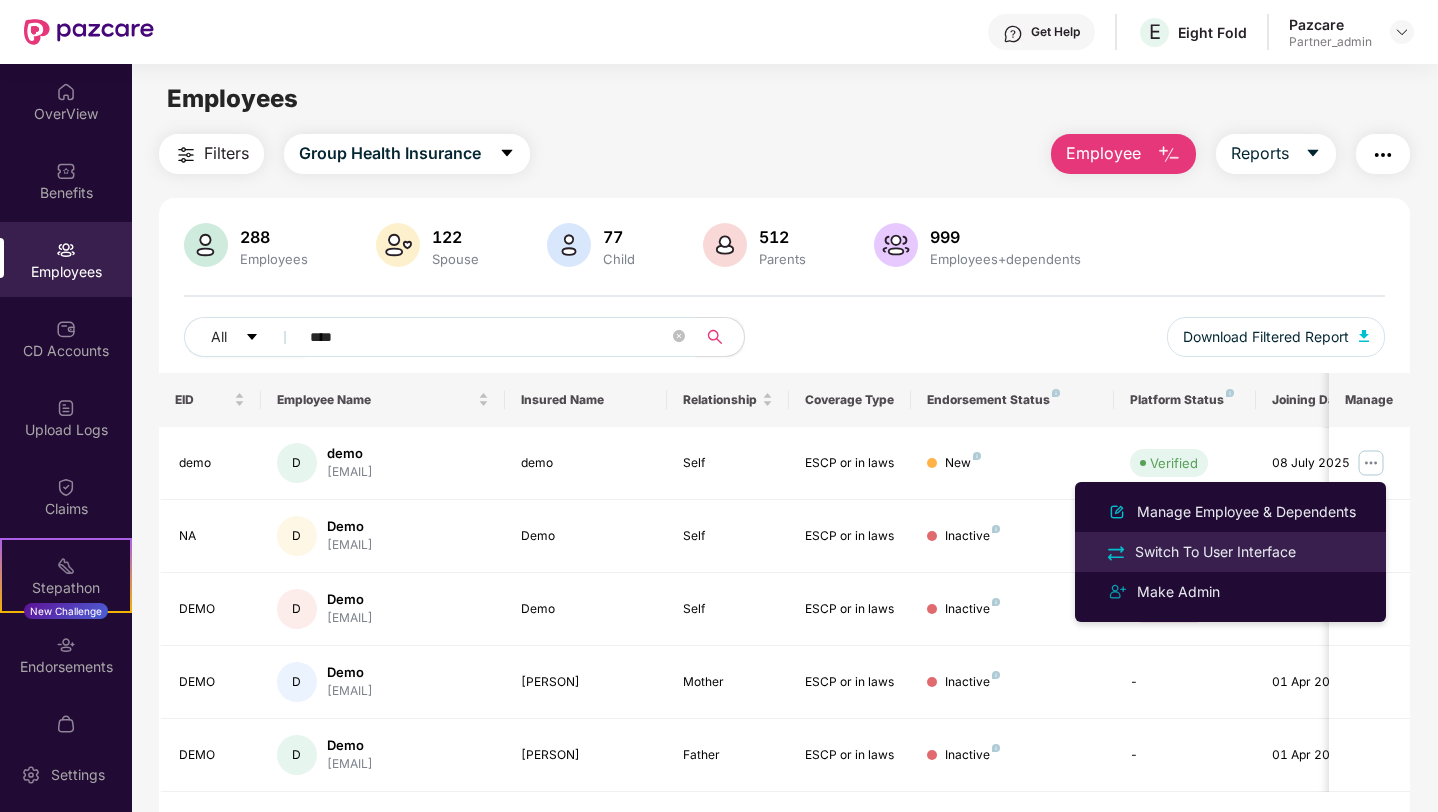 click on "Switch To User Interface" at bounding box center (1215, 552) 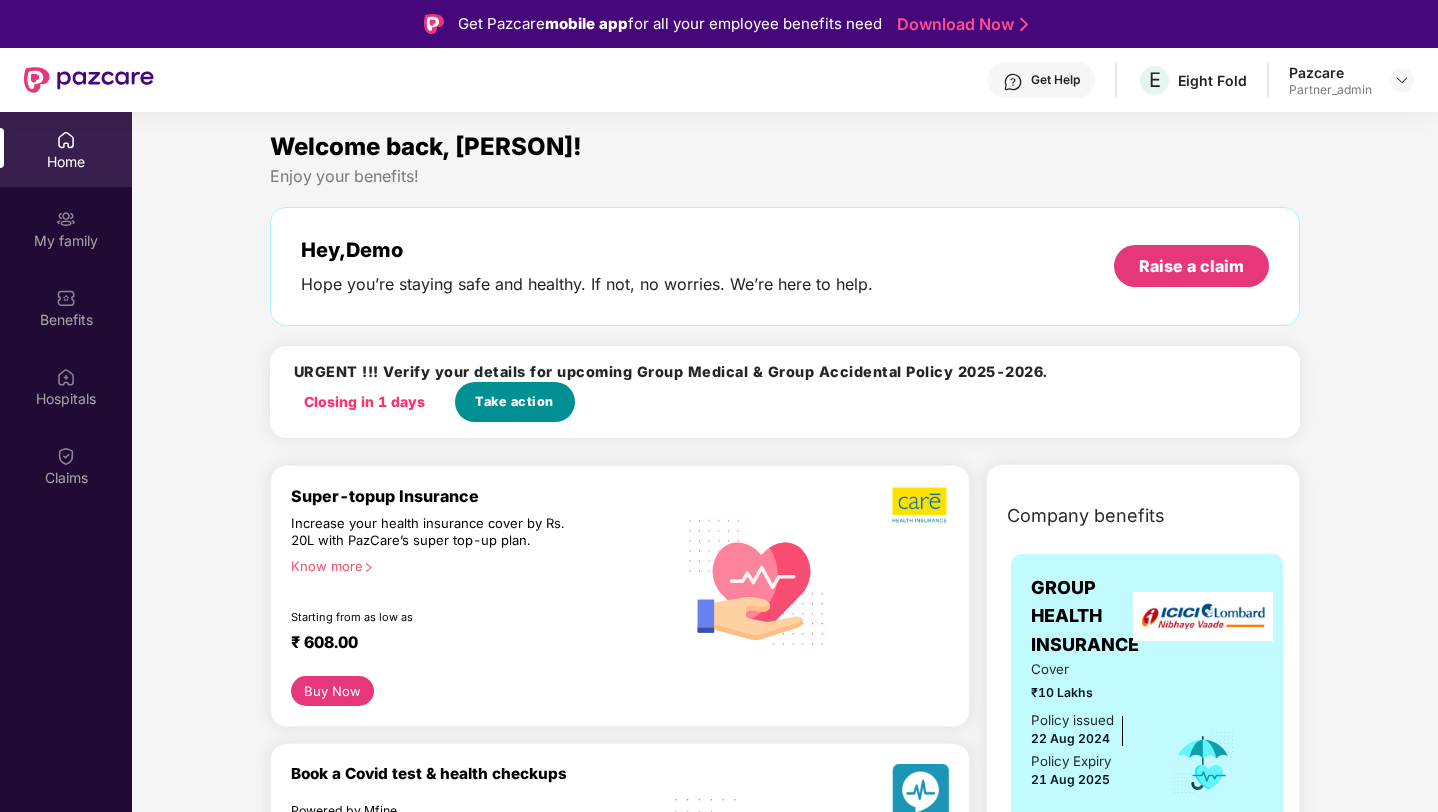 click on "Take action" at bounding box center (514, 402) 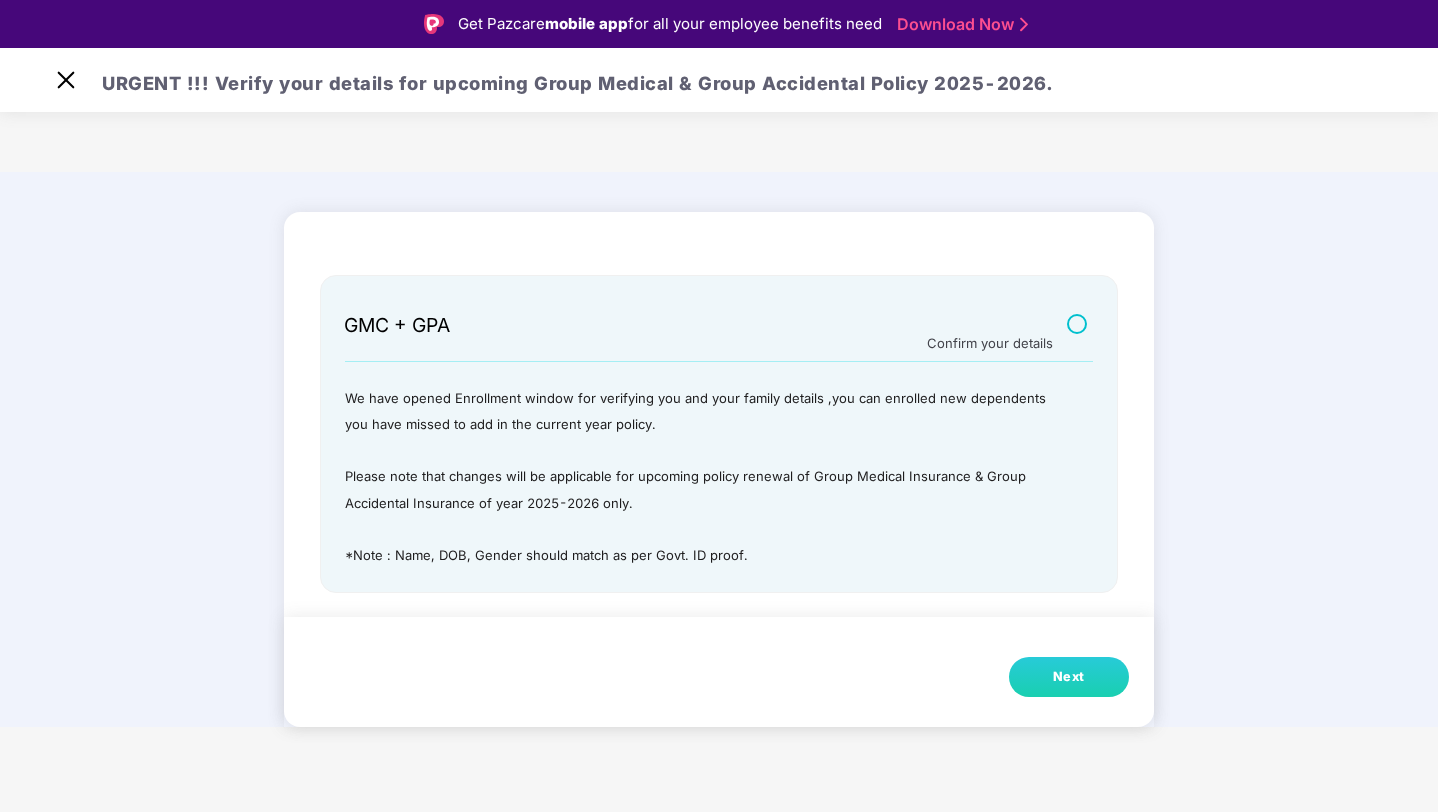 click on "Next" at bounding box center [1069, 677] 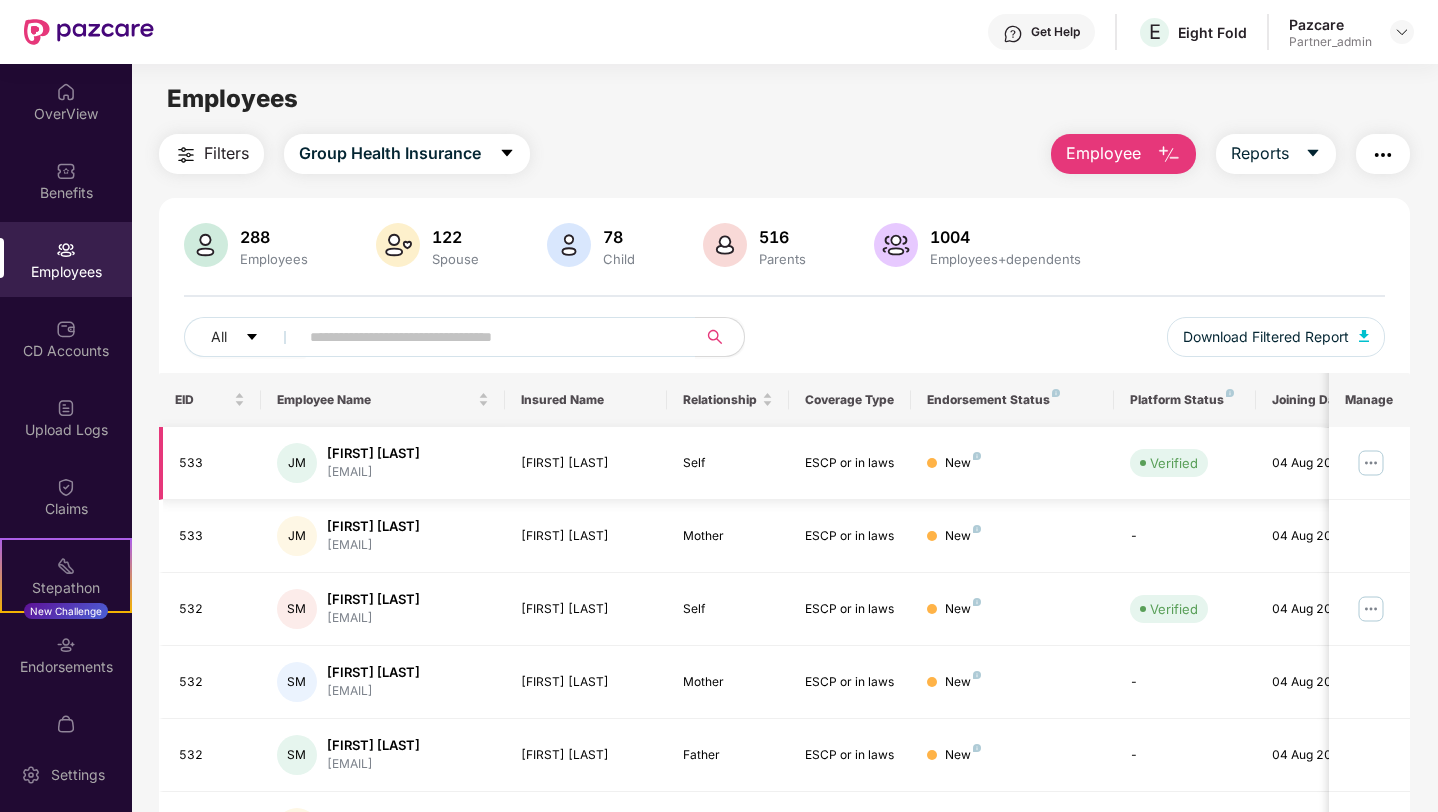 click at bounding box center [1371, 463] 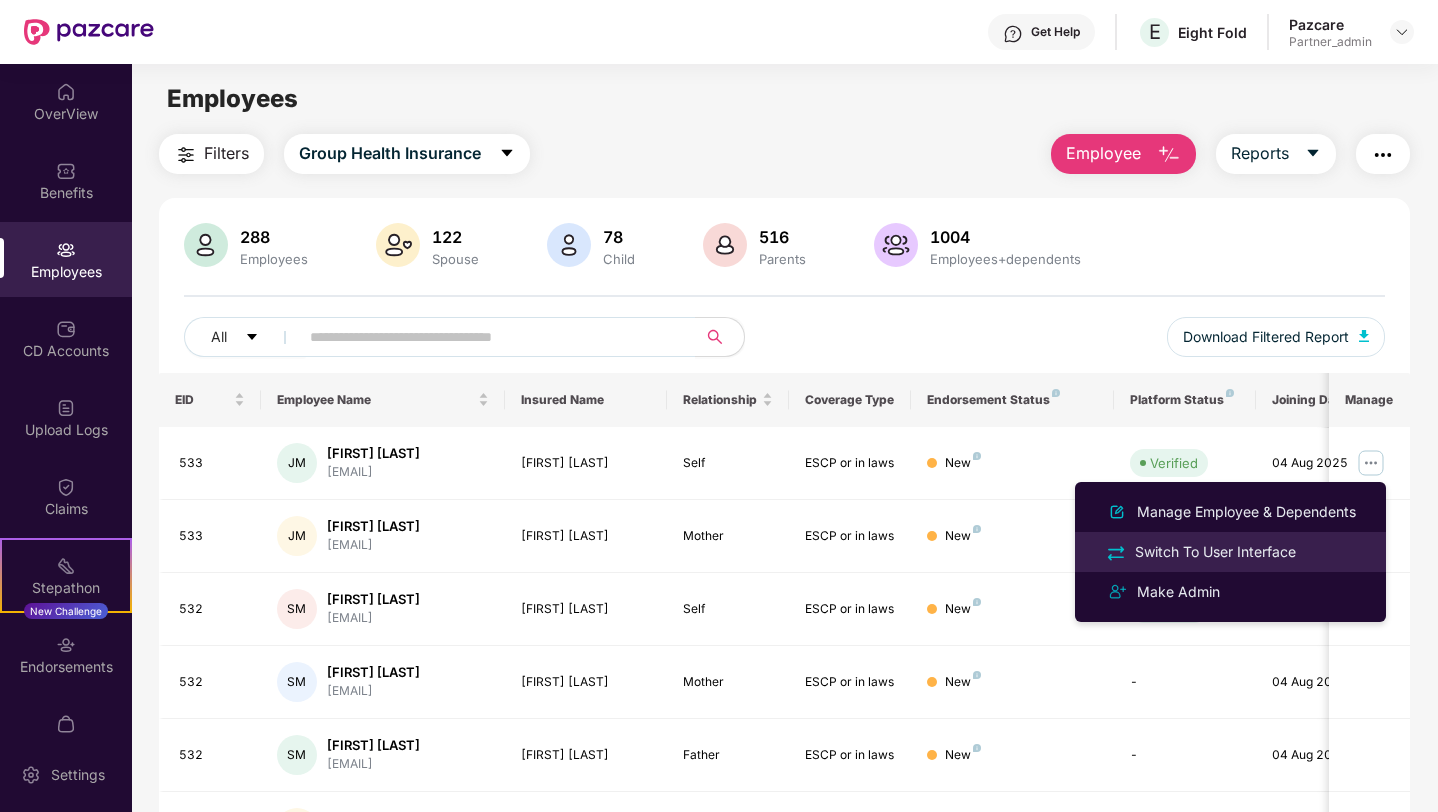 click on "Switch To User Interface" at bounding box center (1215, 552) 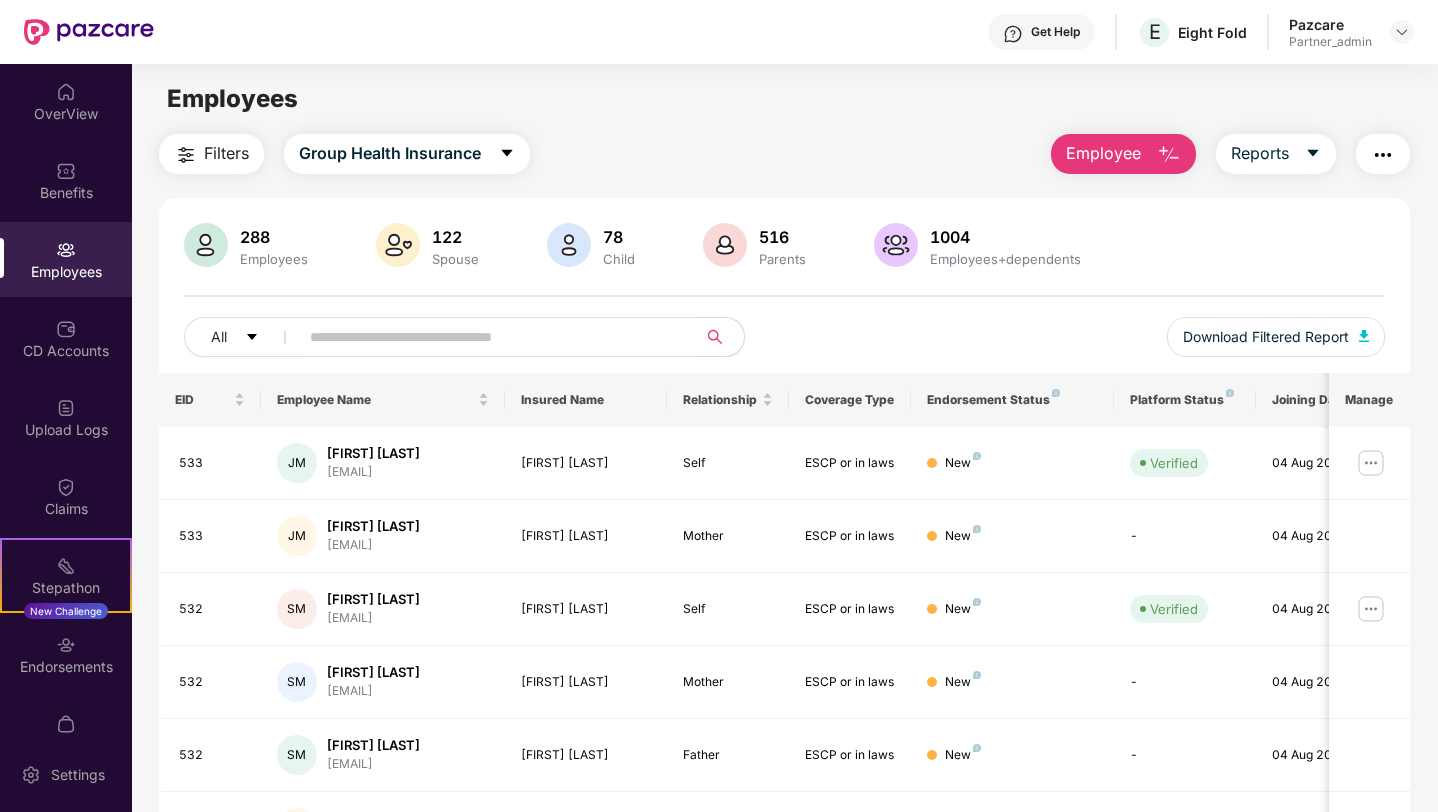 click at bounding box center [489, 337] 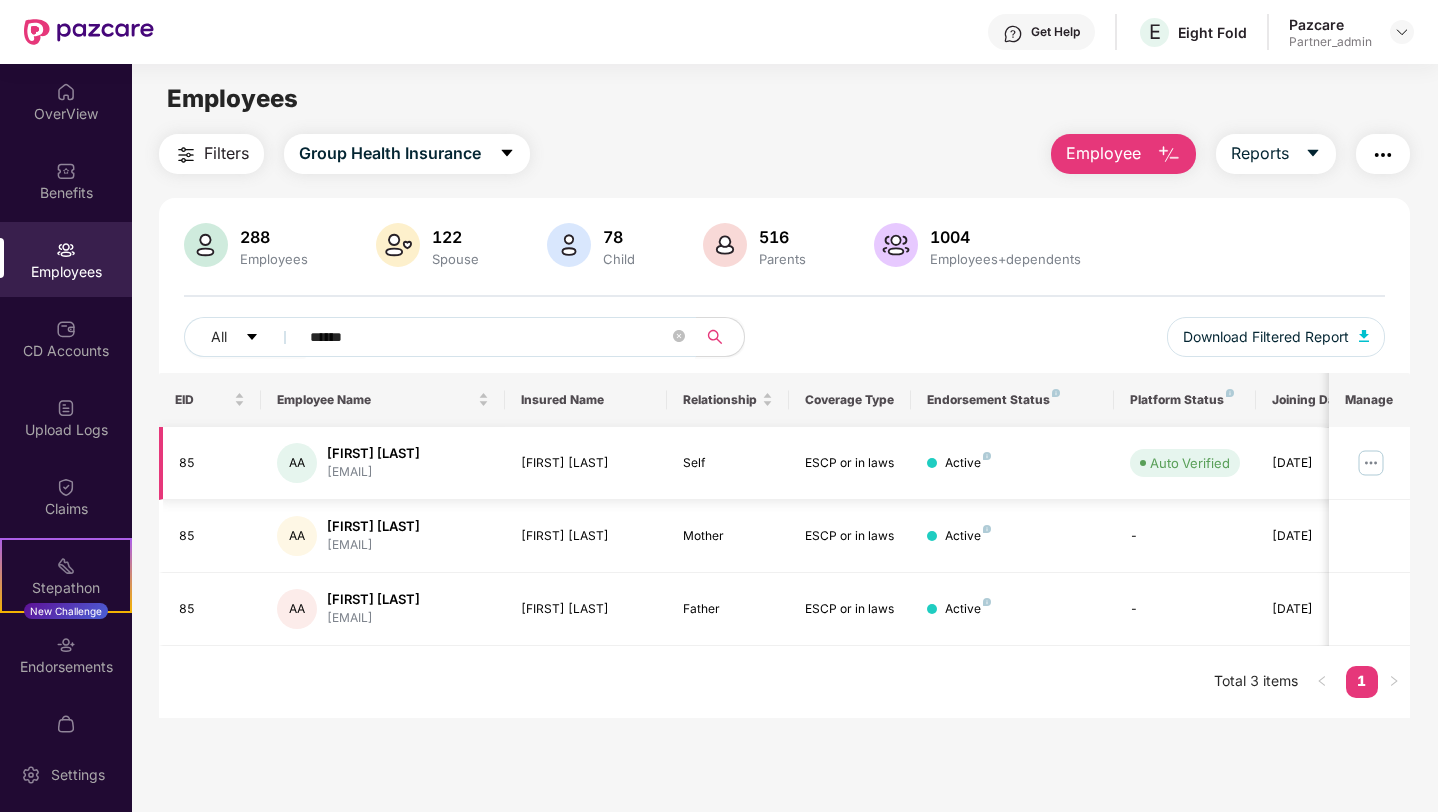 type on "******" 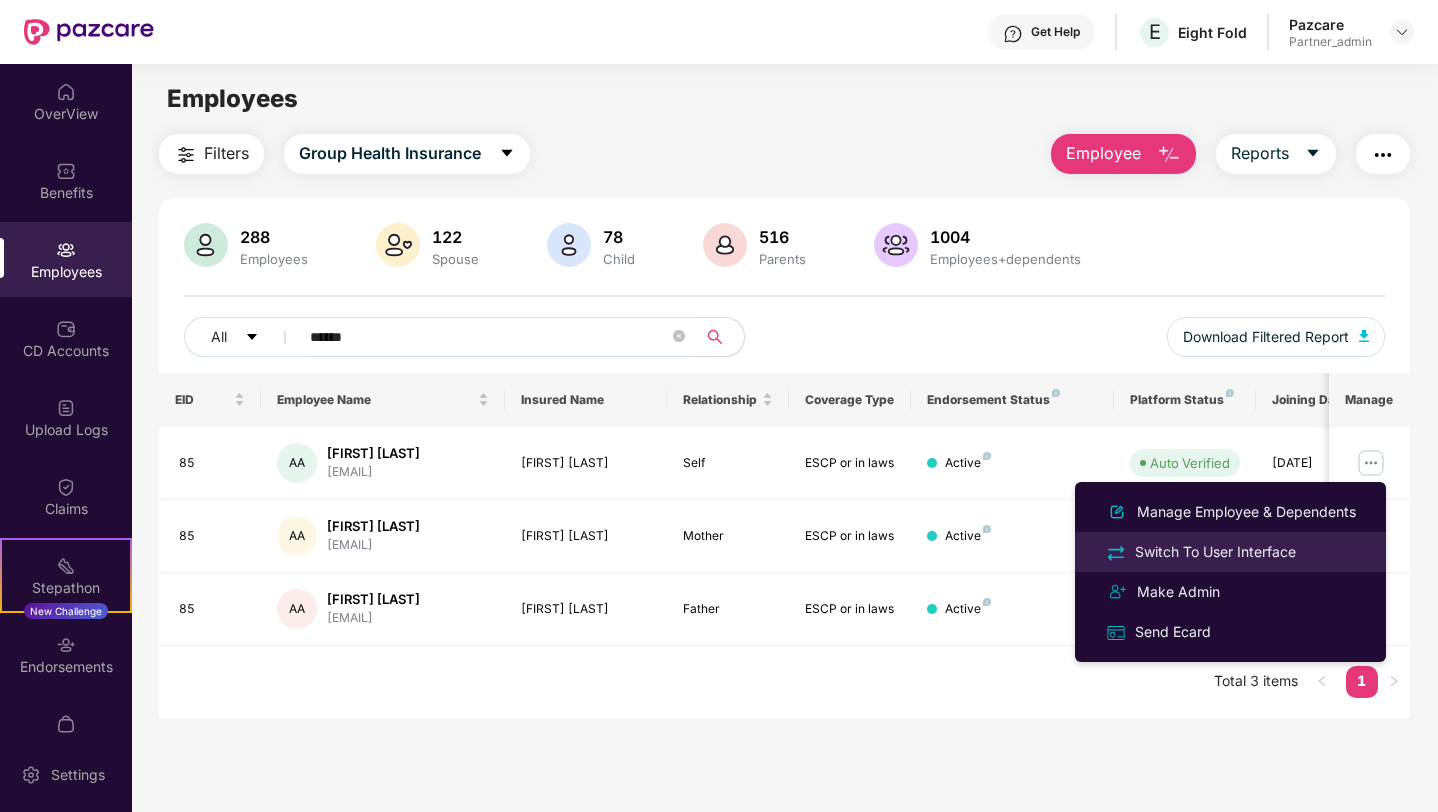 click on "Switch To User Interface" at bounding box center [1230, 552] 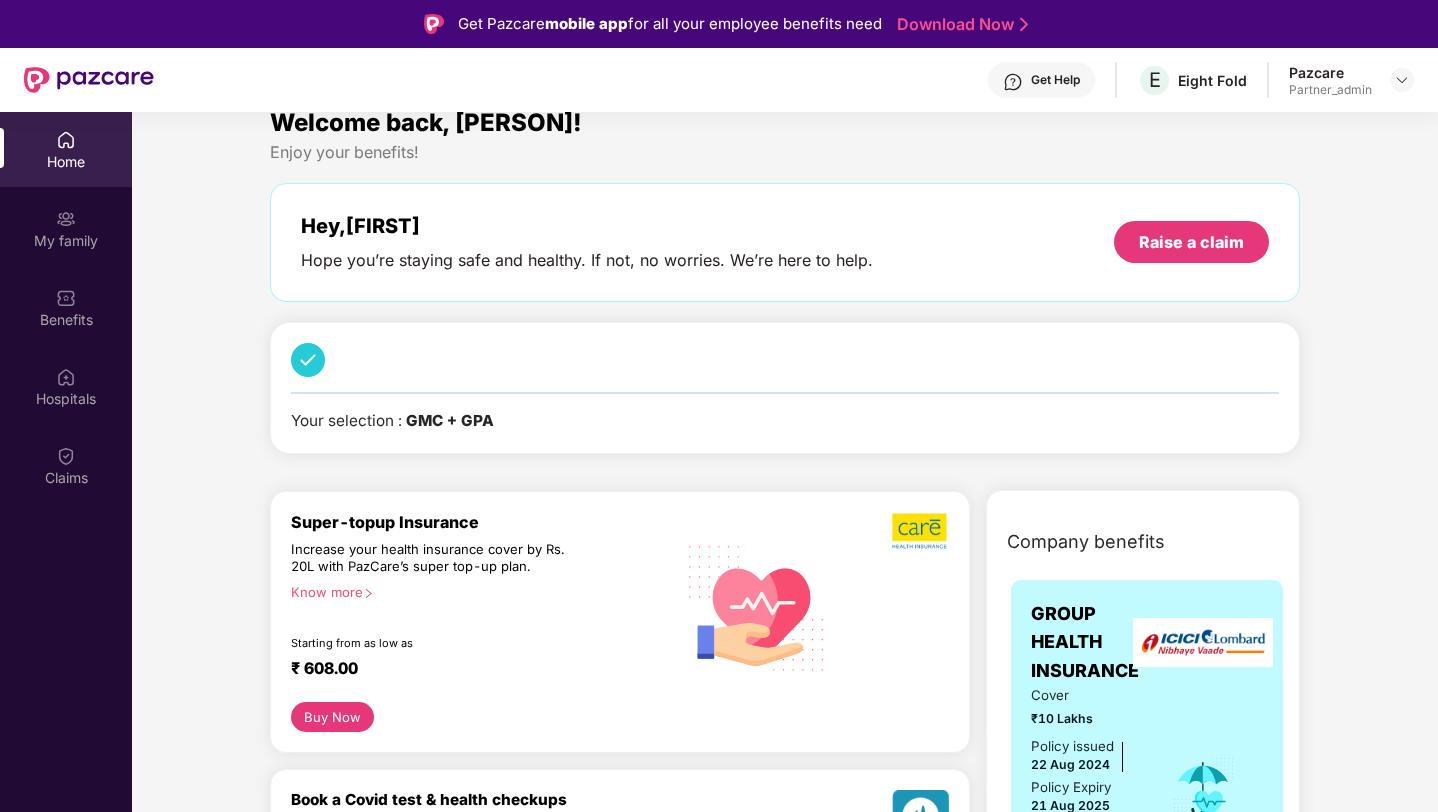 scroll, scrollTop: 16, scrollLeft: 0, axis: vertical 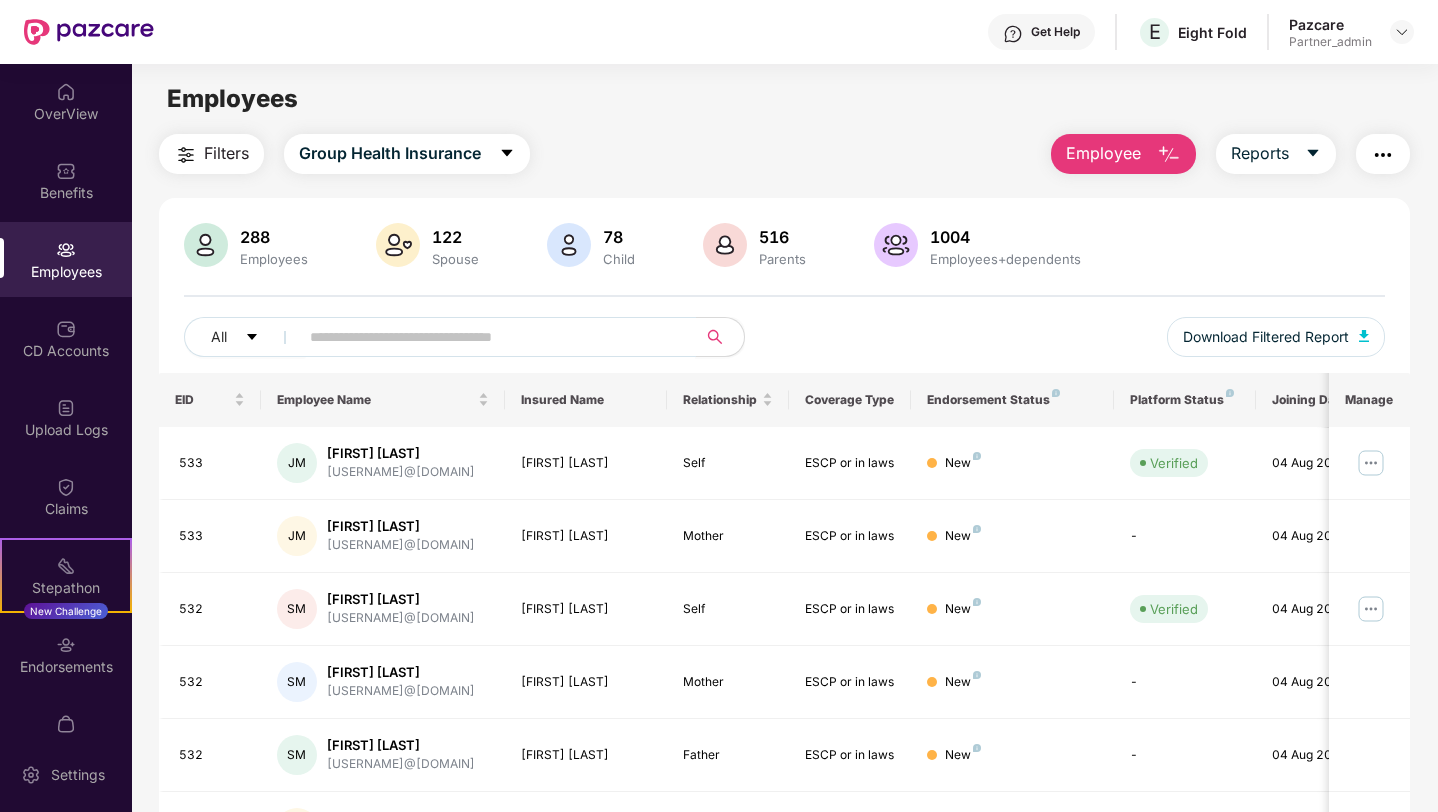 click at bounding box center (489, 337) 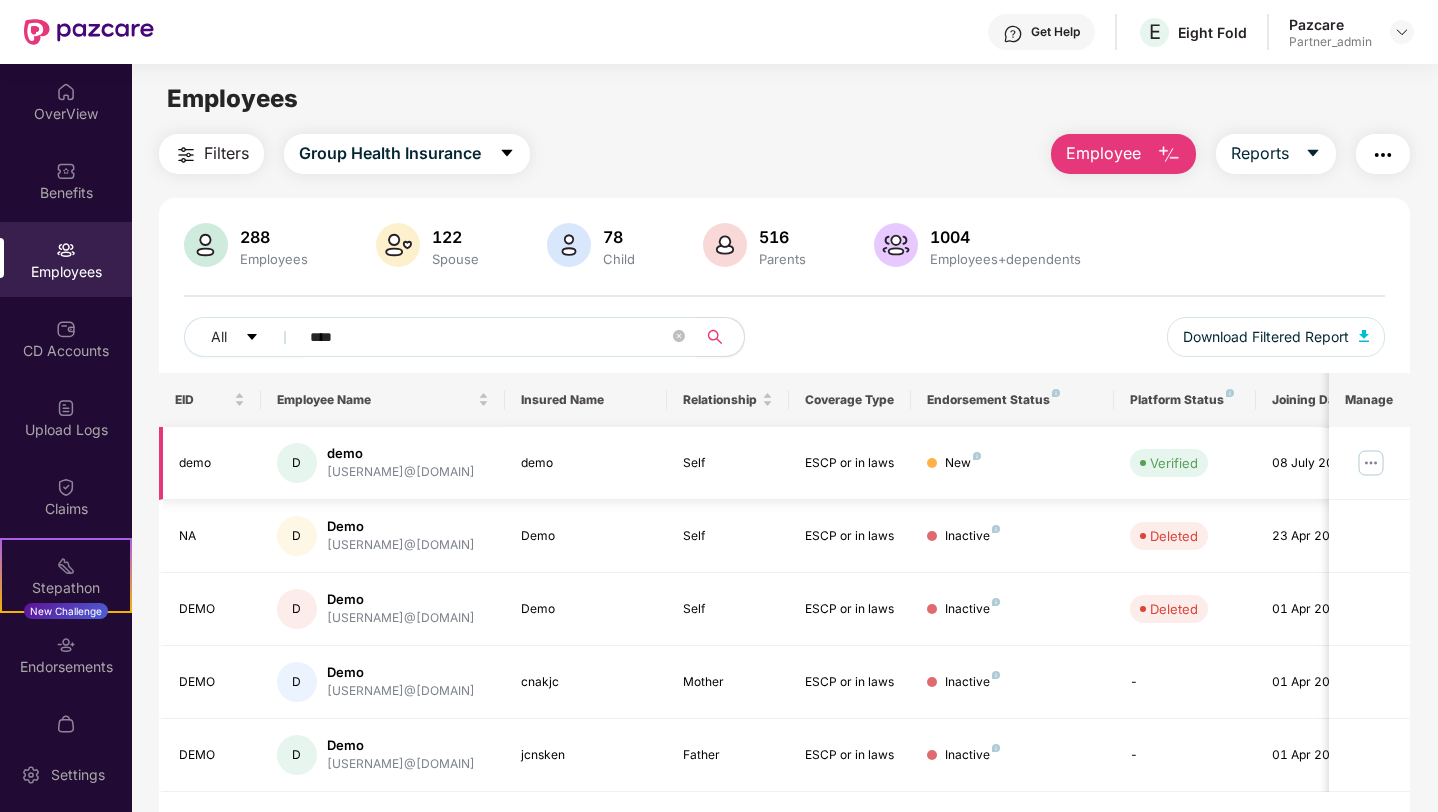 type on "****" 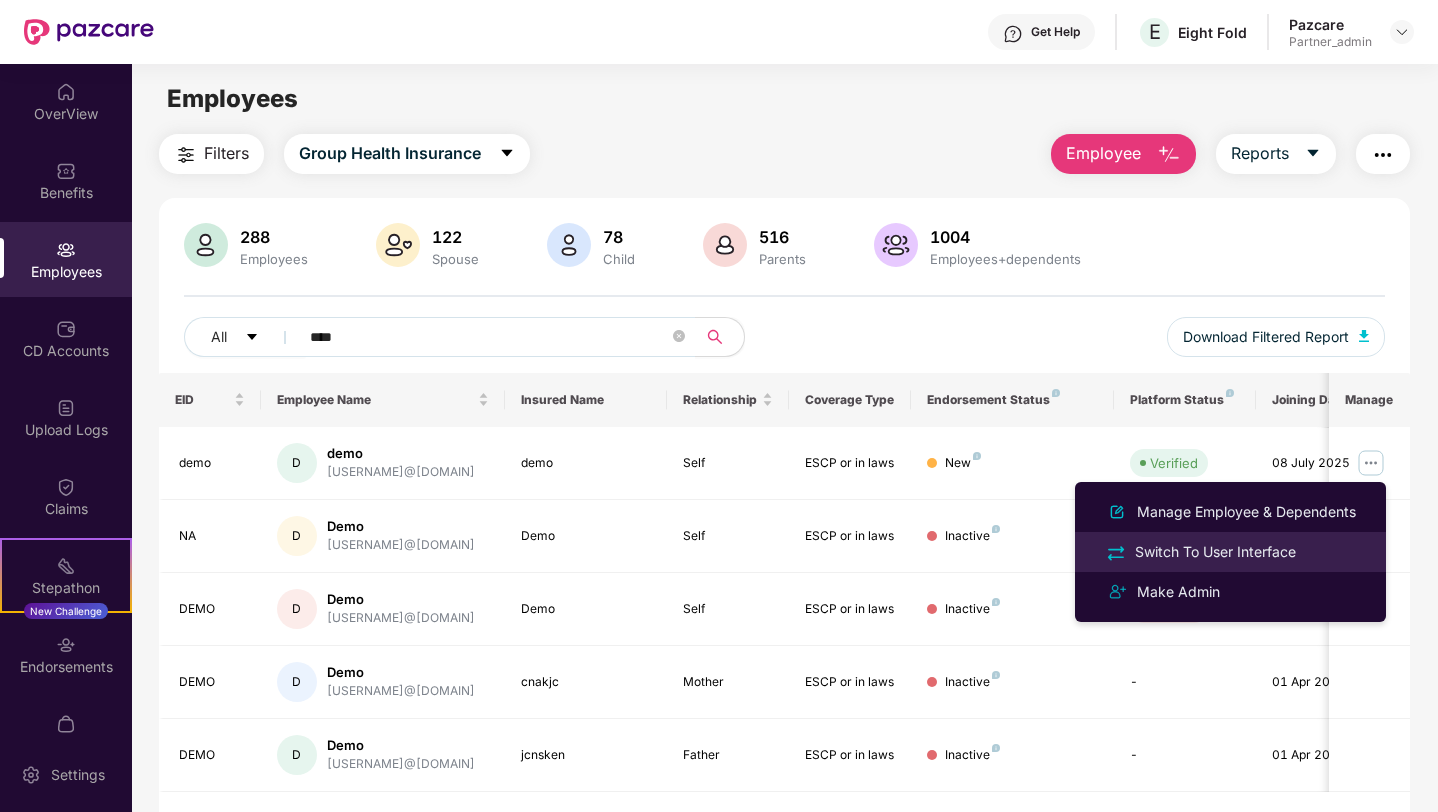 click on "Switch To User Interface" at bounding box center [1215, 552] 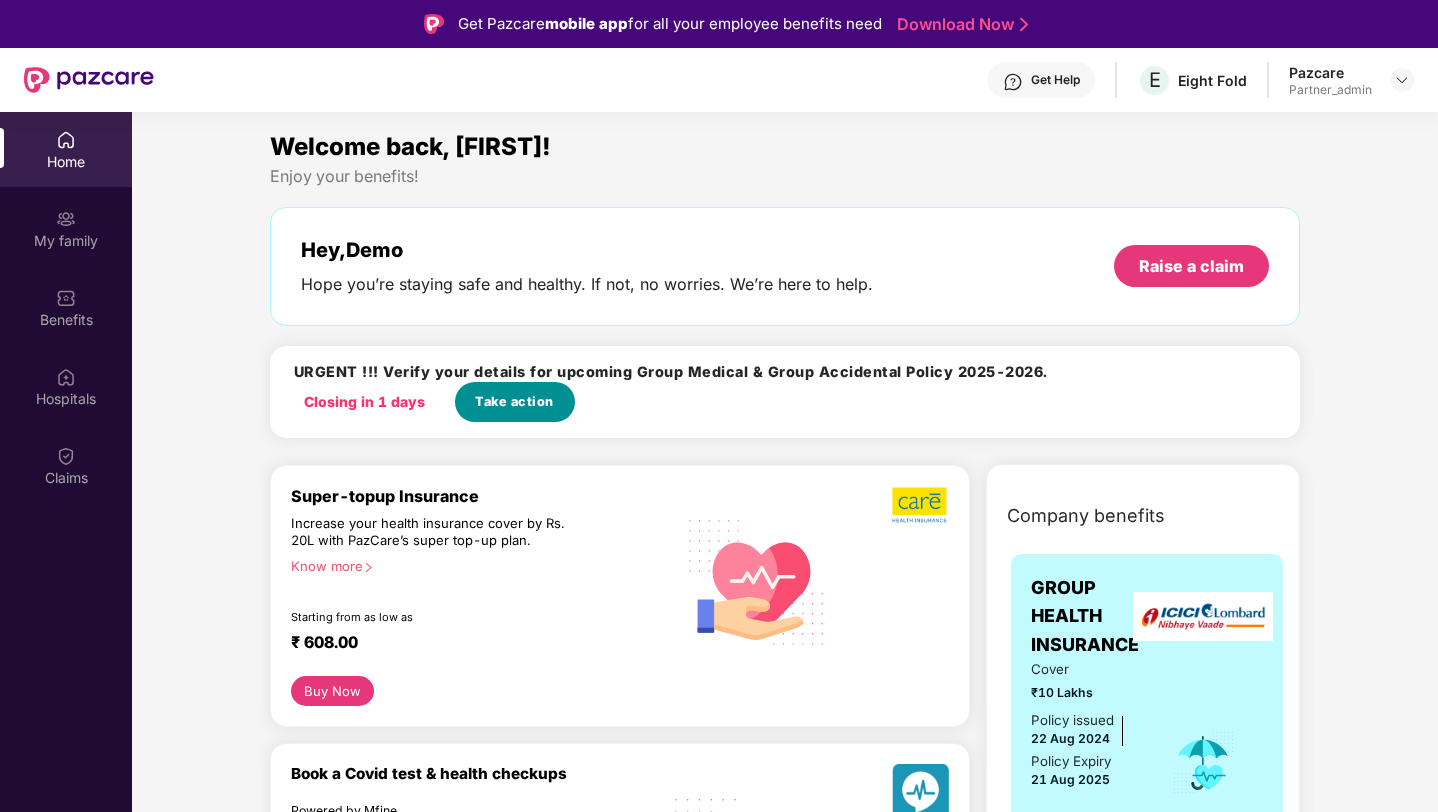 click on "Take action" at bounding box center (514, 402) 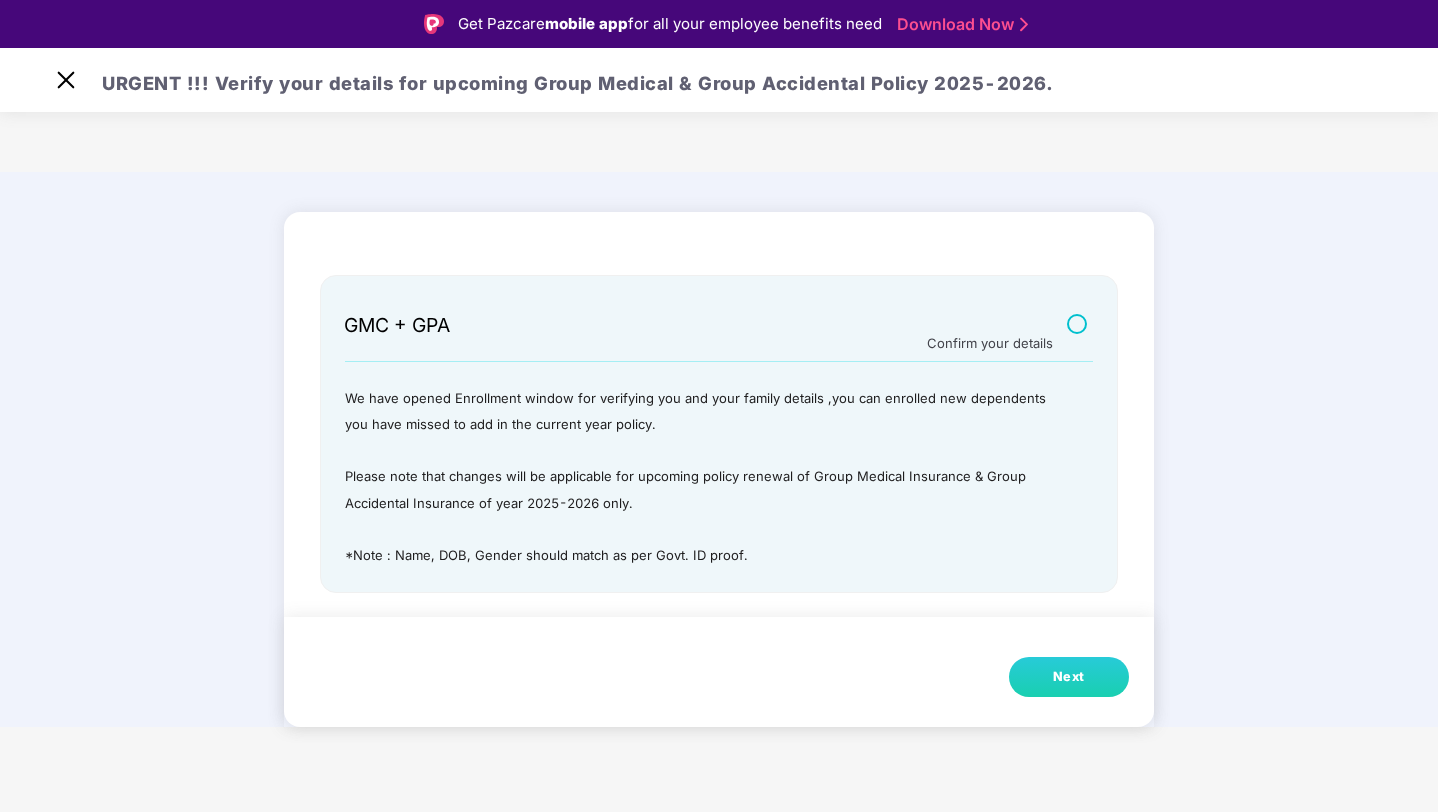 click on "Next" at bounding box center [1069, 677] 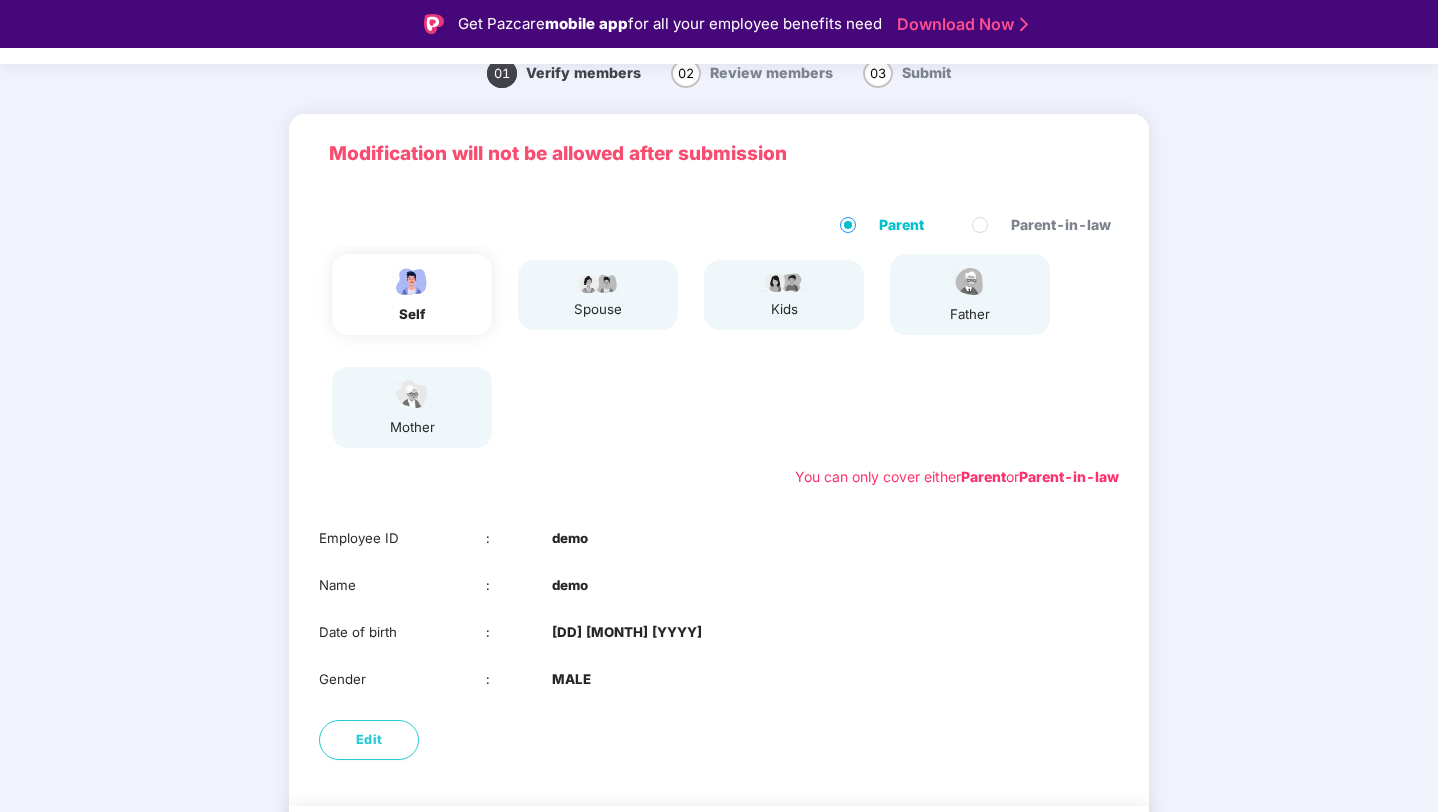 scroll, scrollTop: 148, scrollLeft: 0, axis: vertical 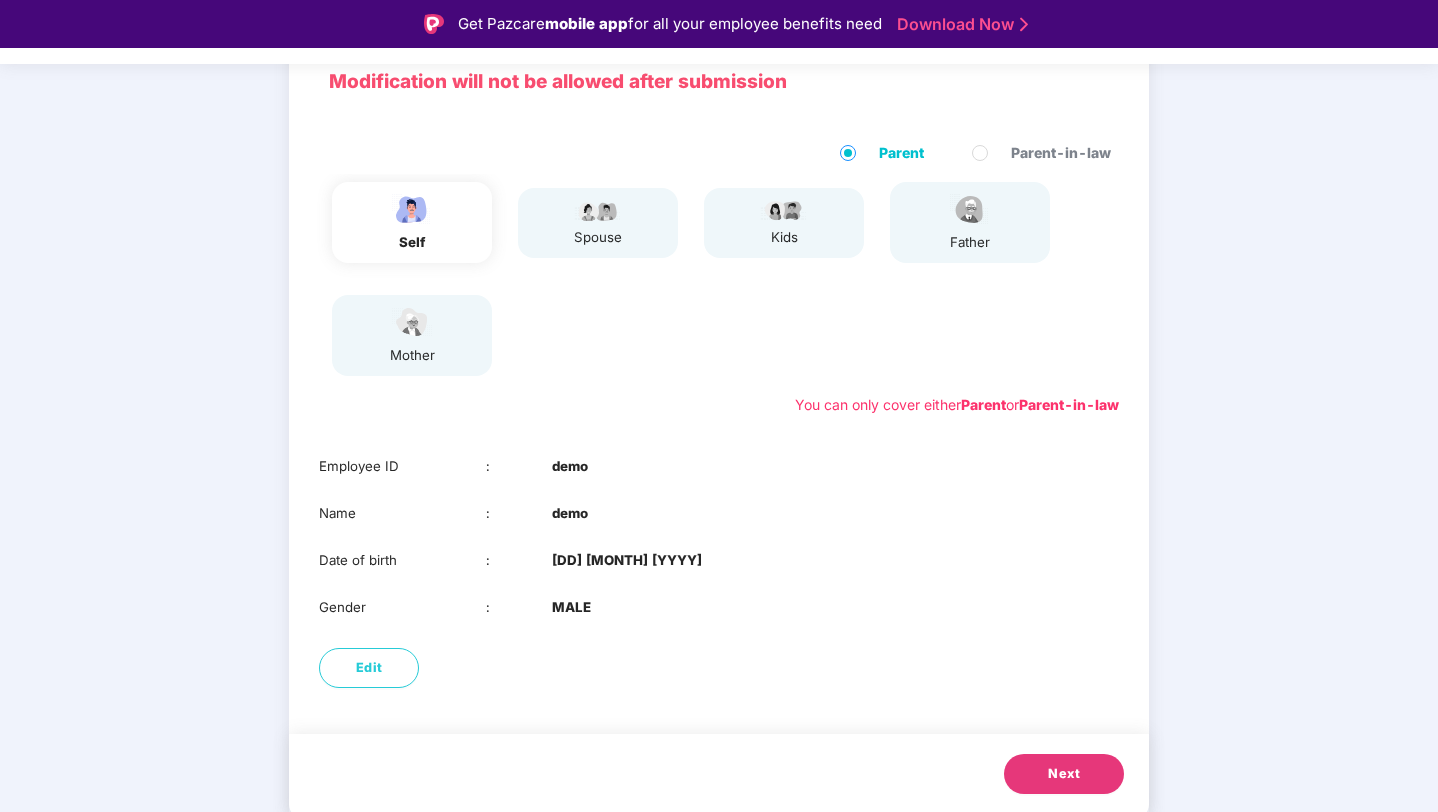 click on "Next" at bounding box center (1064, 774) 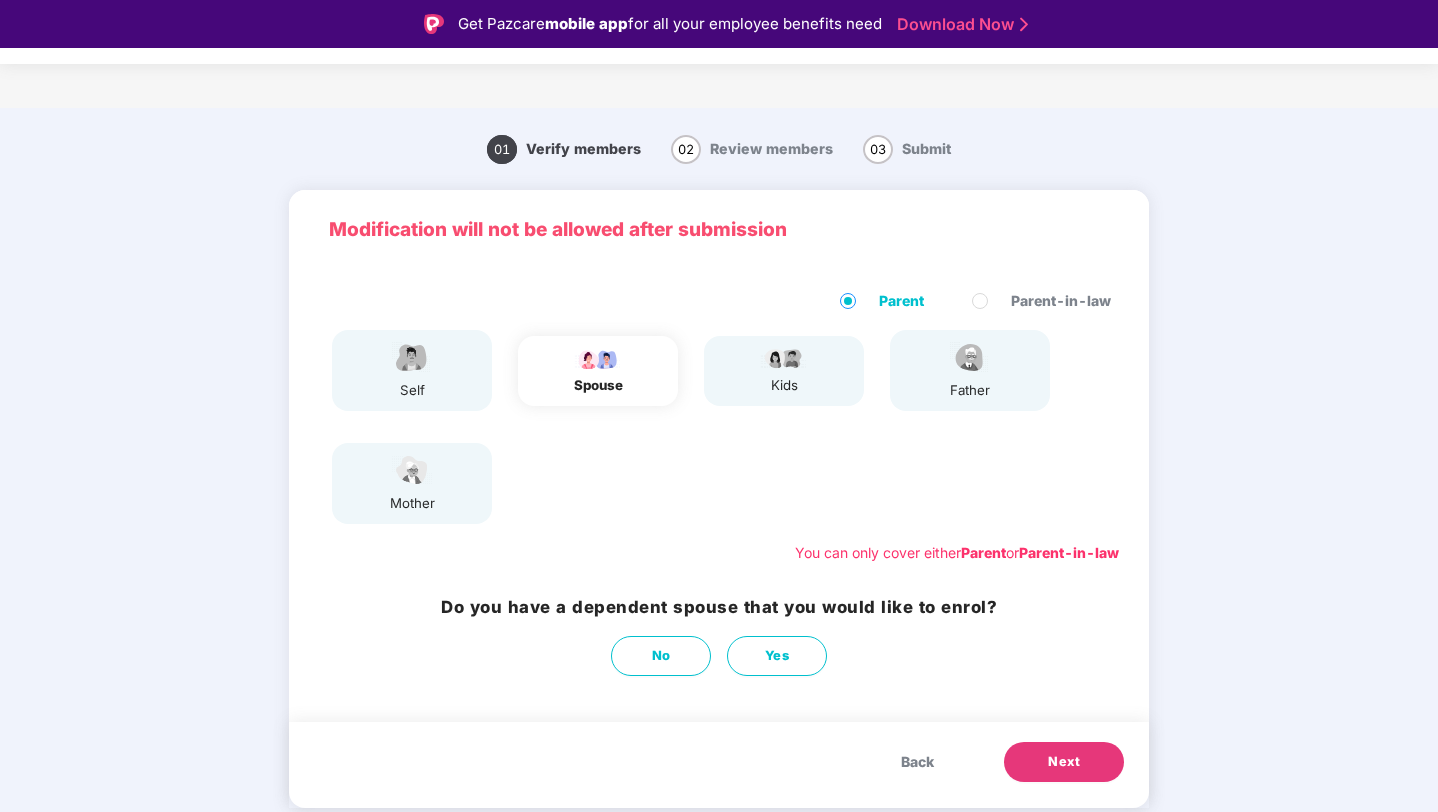 scroll, scrollTop: 48, scrollLeft: 0, axis: vertical 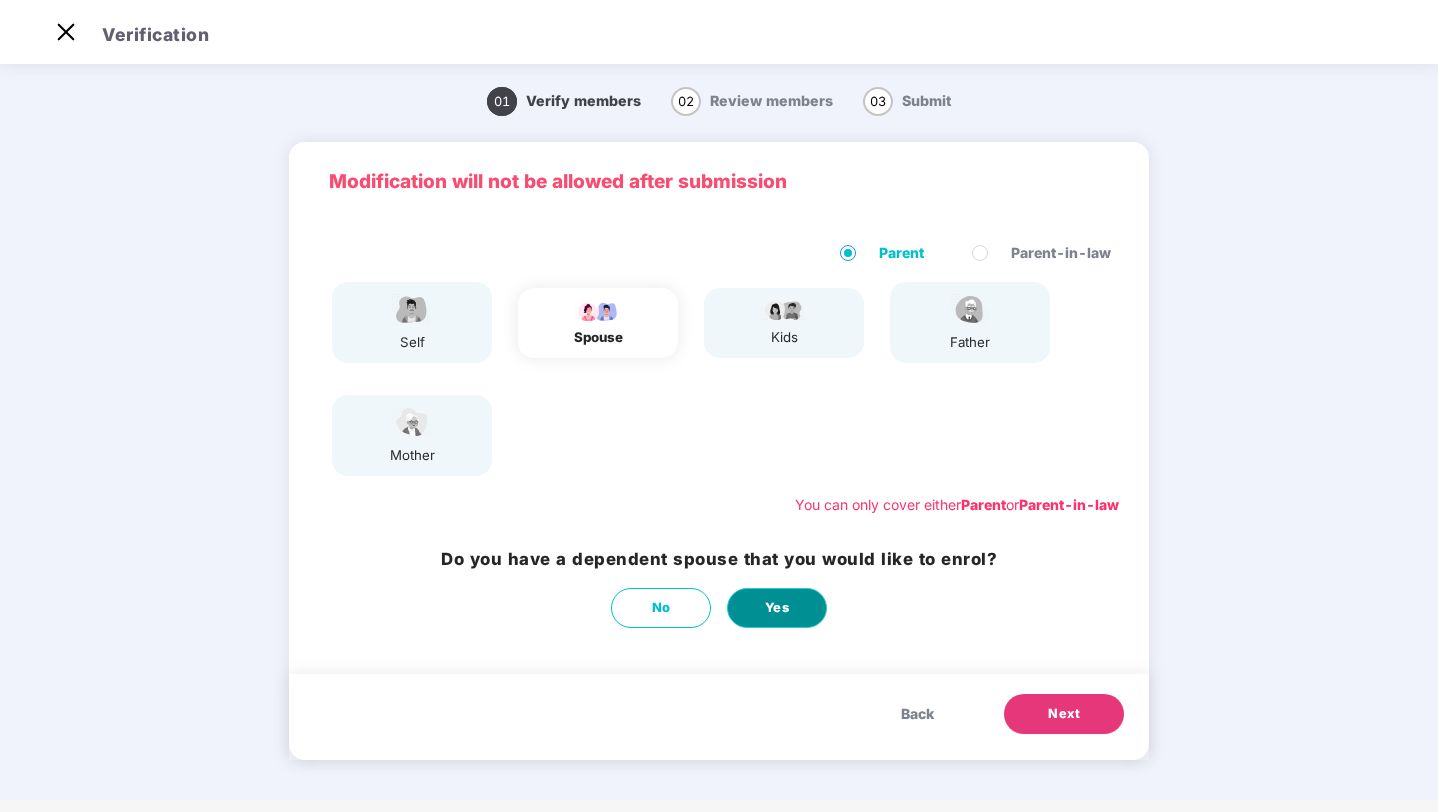 click on "Yes" at bounding box center [777, 608] 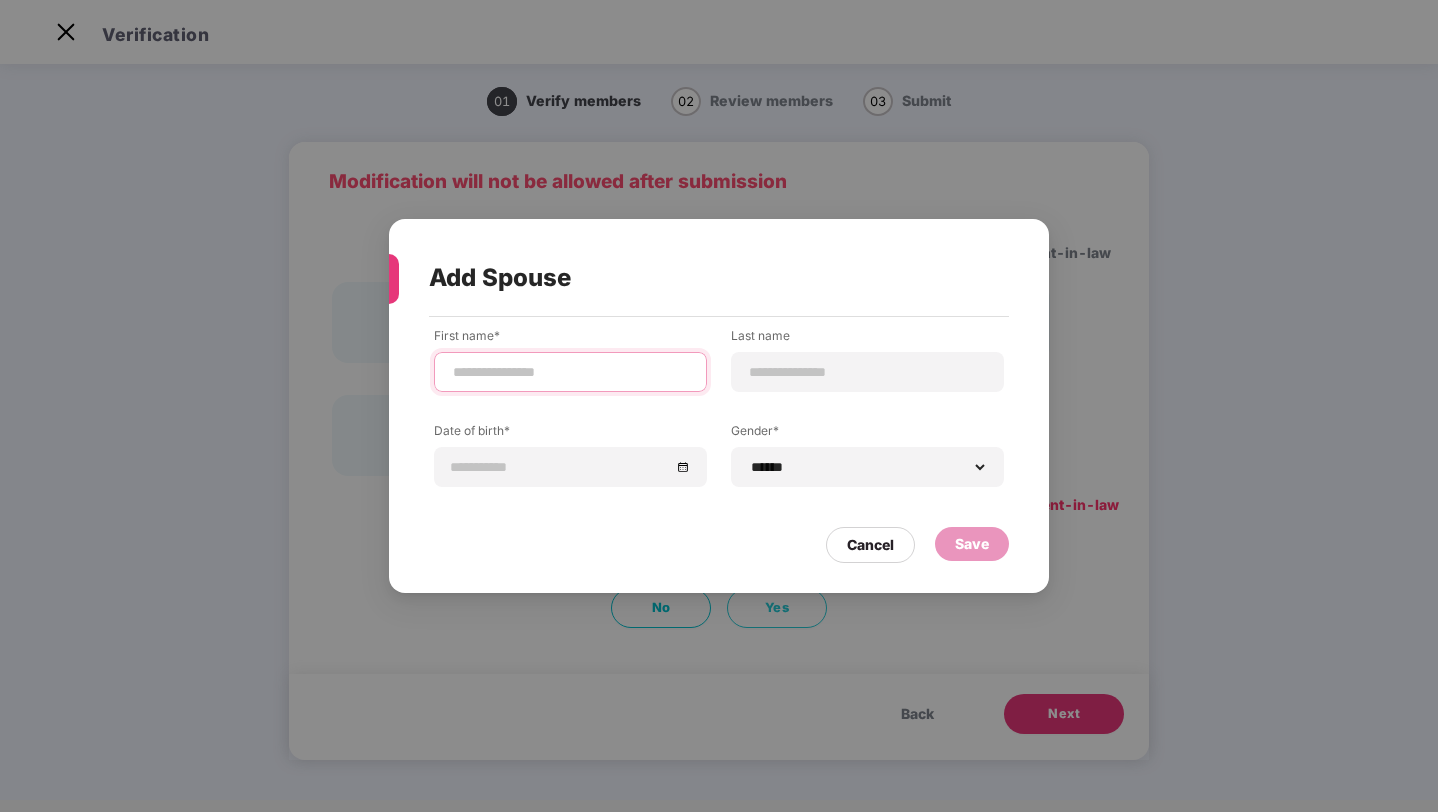 click at bounding box center [570, 372] 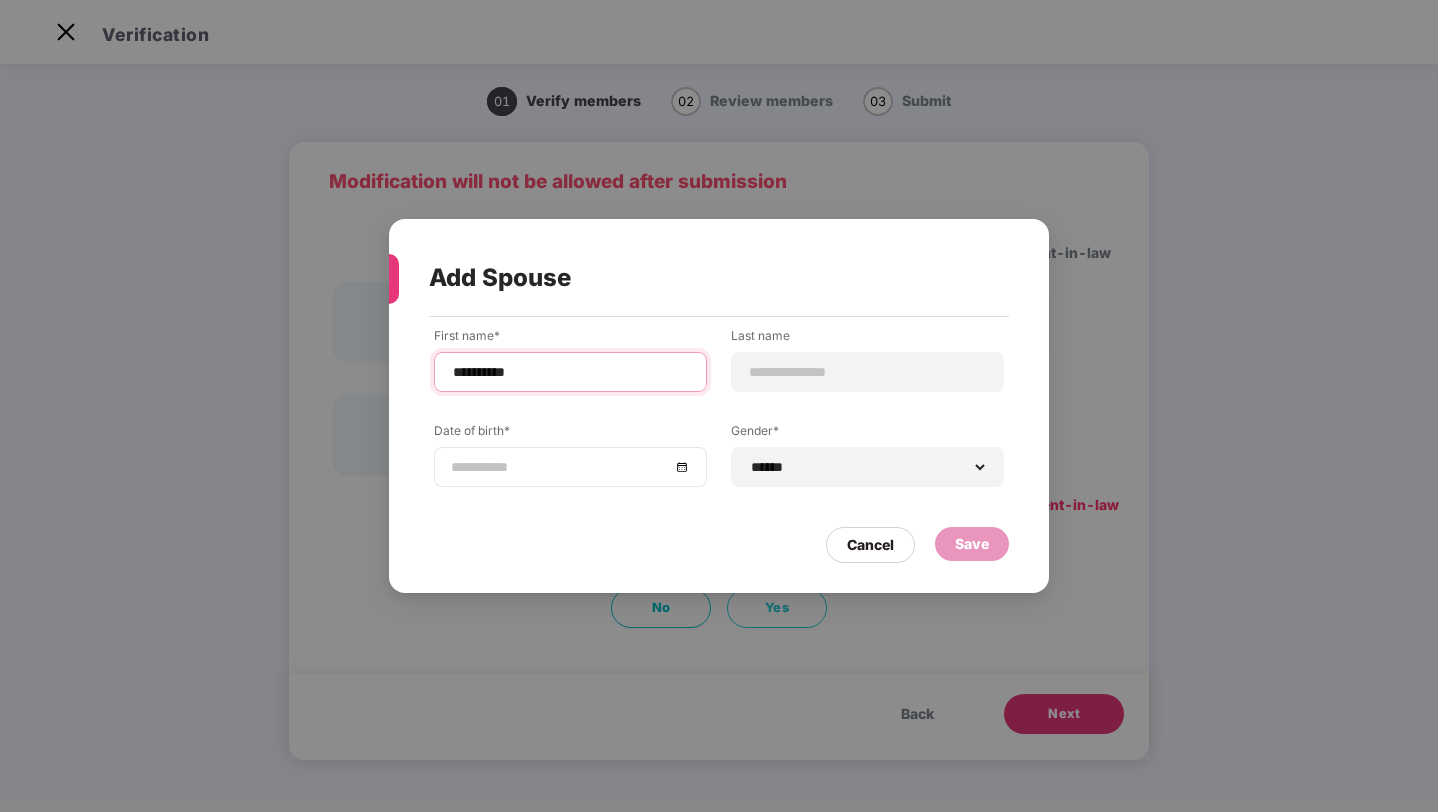 type on "**********" 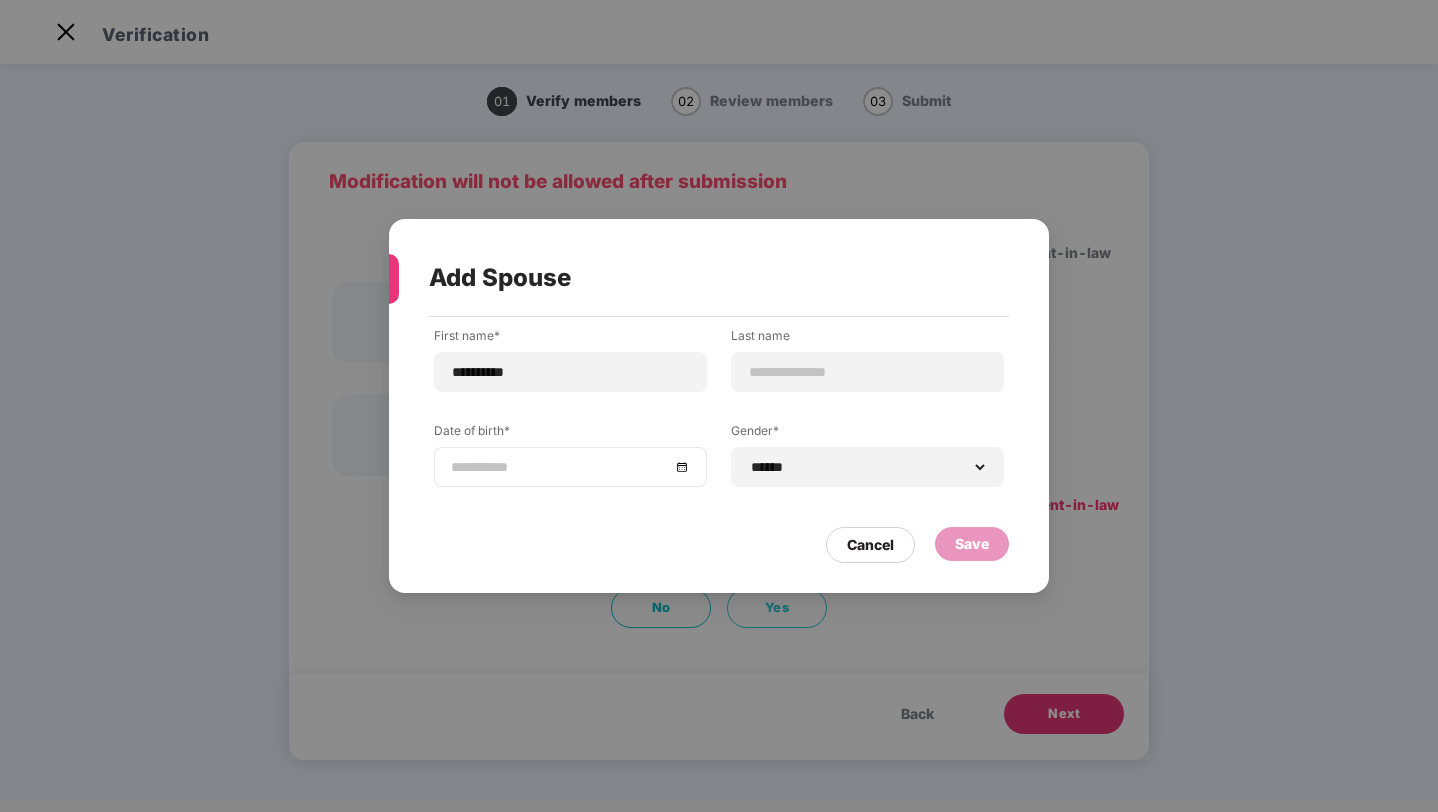 click at bounding box center [560, 467] 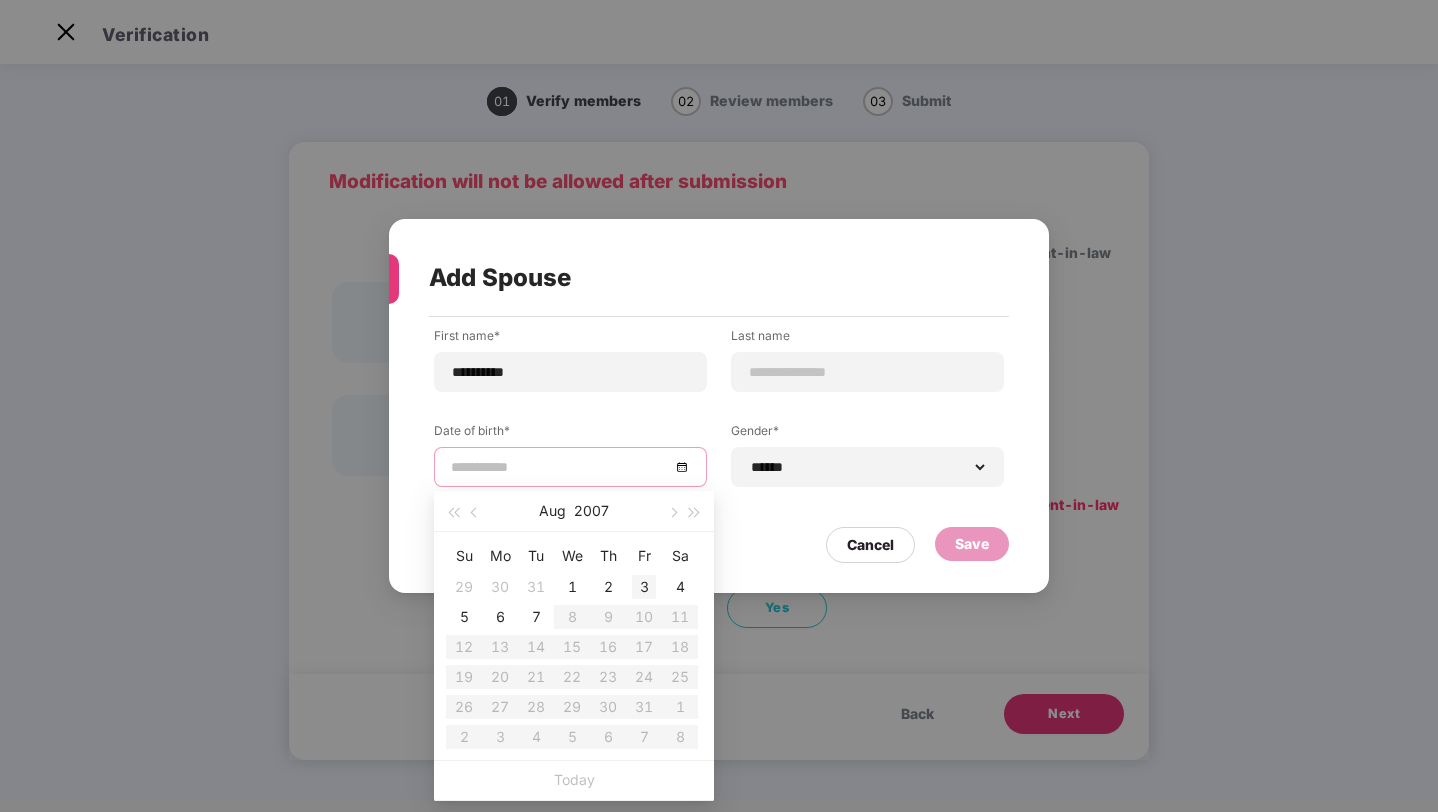 type on "**********" 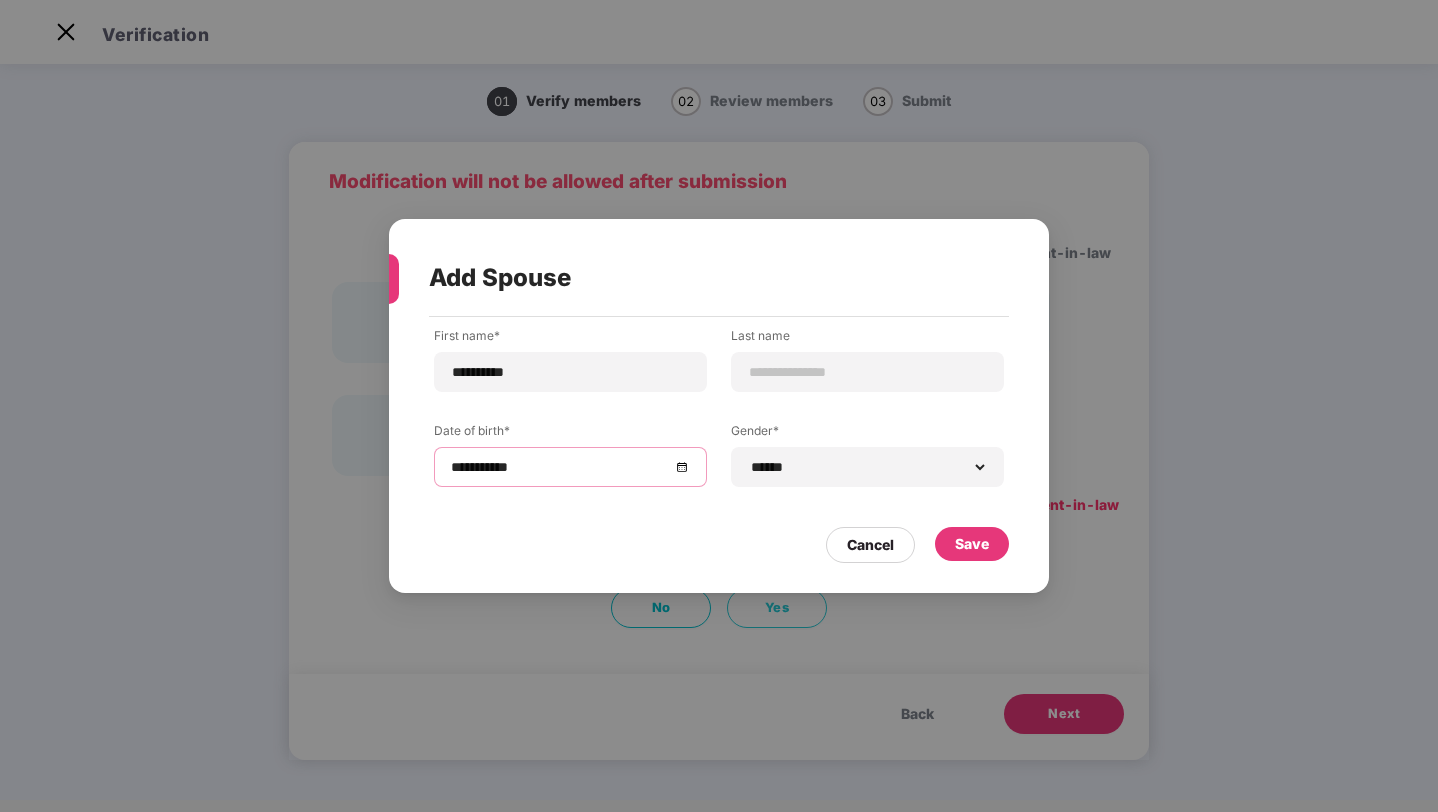 click on "**********" at bounding box center (719, 445) 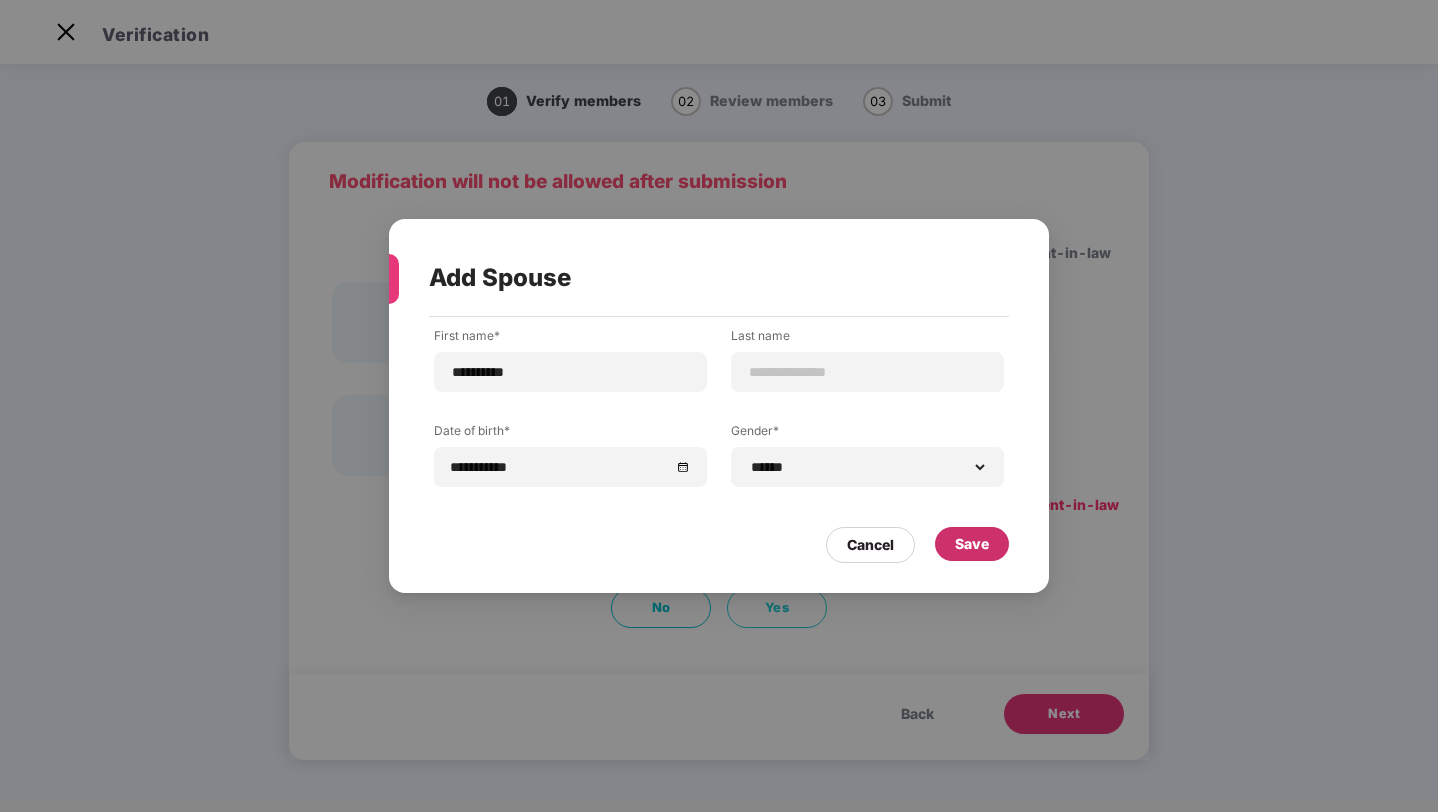click on "Save" at bounding box center (972, 544) 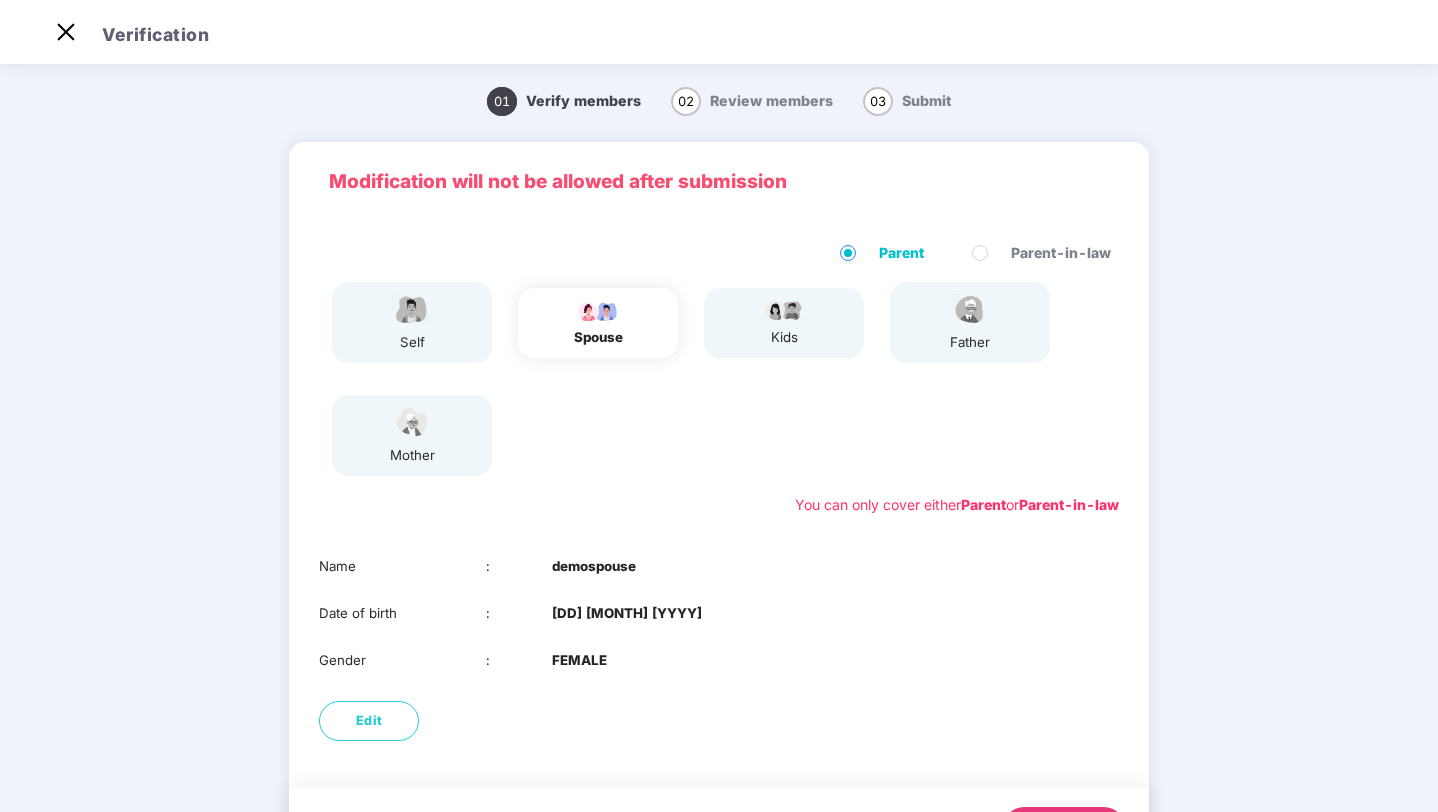 scroll, scrollTop: 101, scrollLeft: 0, axis: vertical 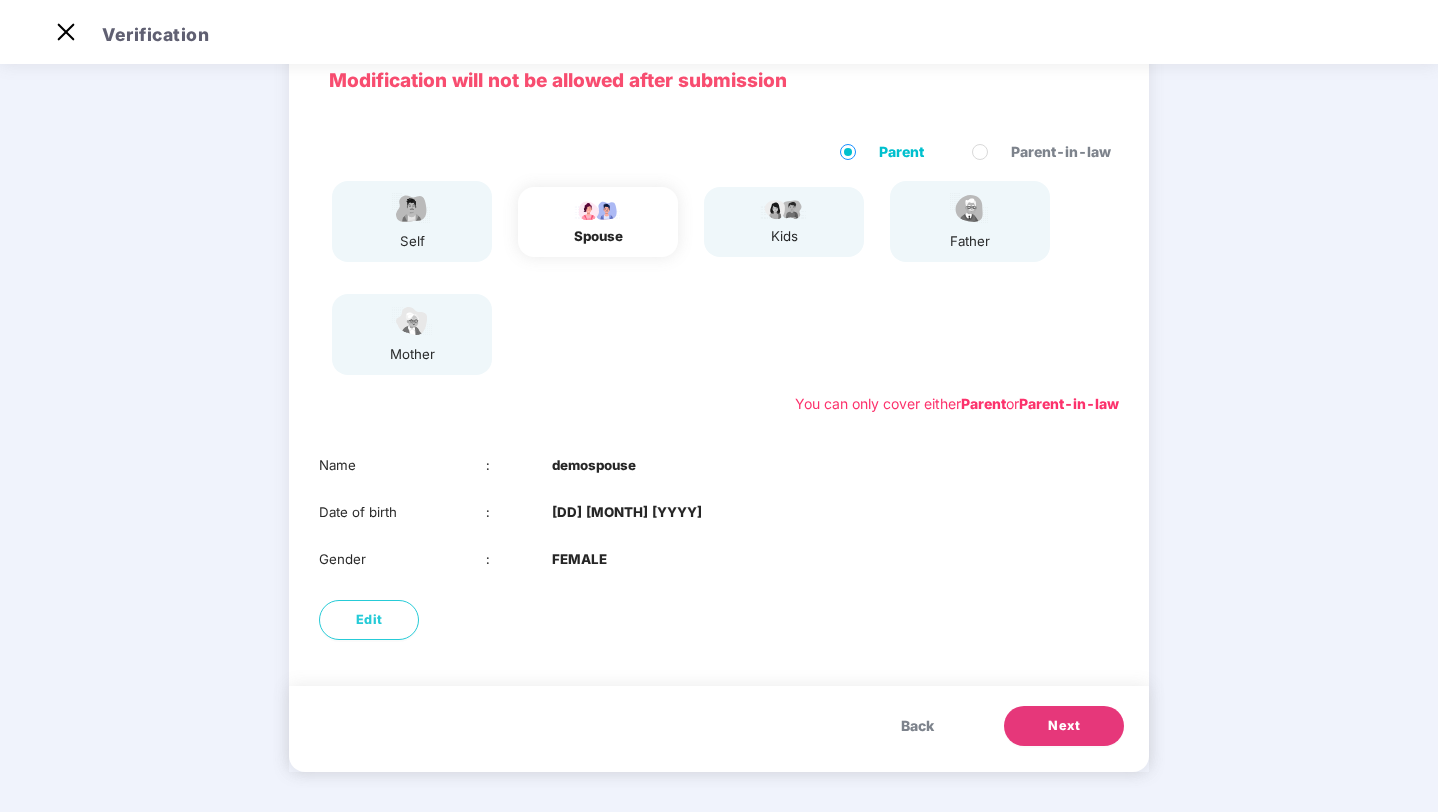 click on "Next" at bounding box center [1064, 726] 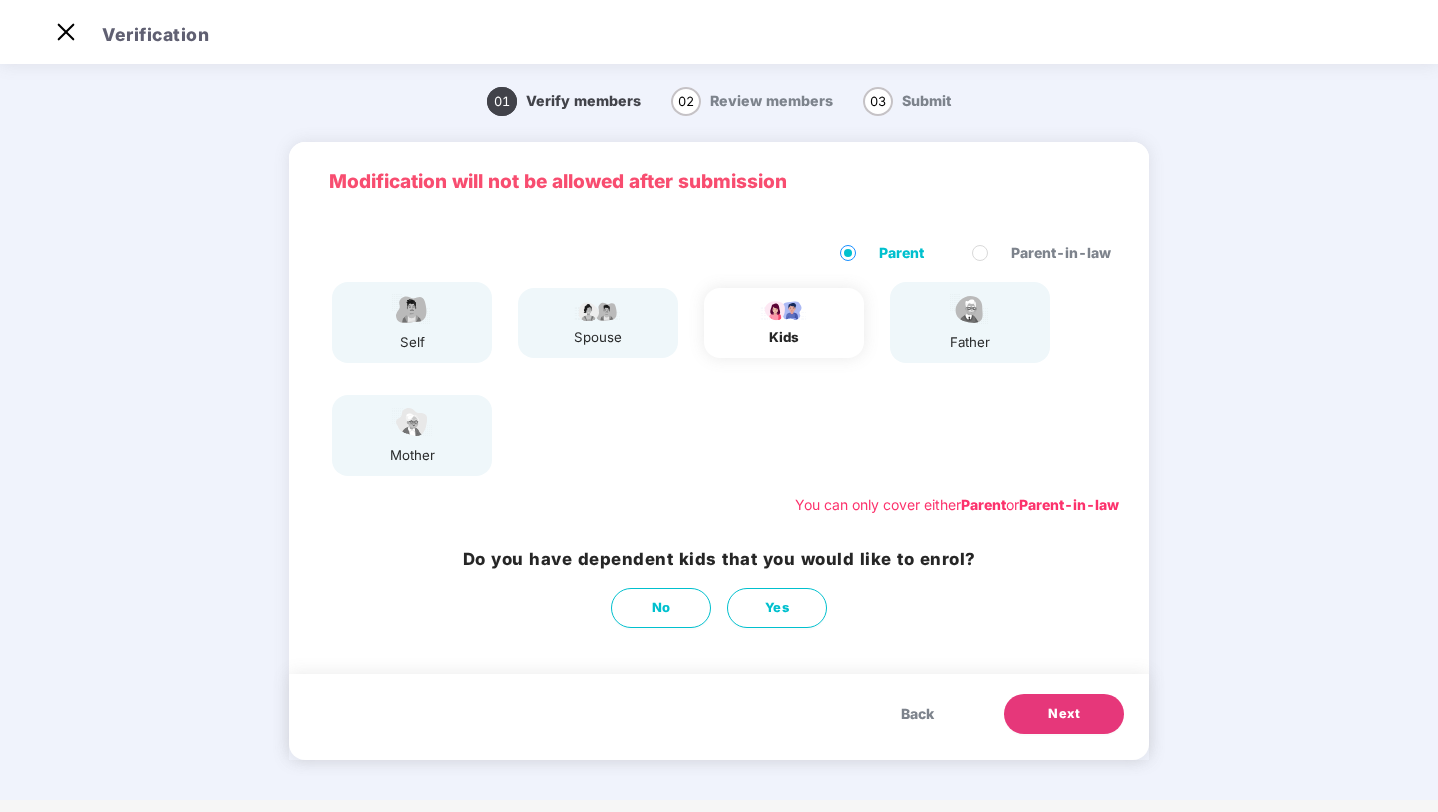 scroll, scrollTop: 0, scrollLeft: 0, axis: both 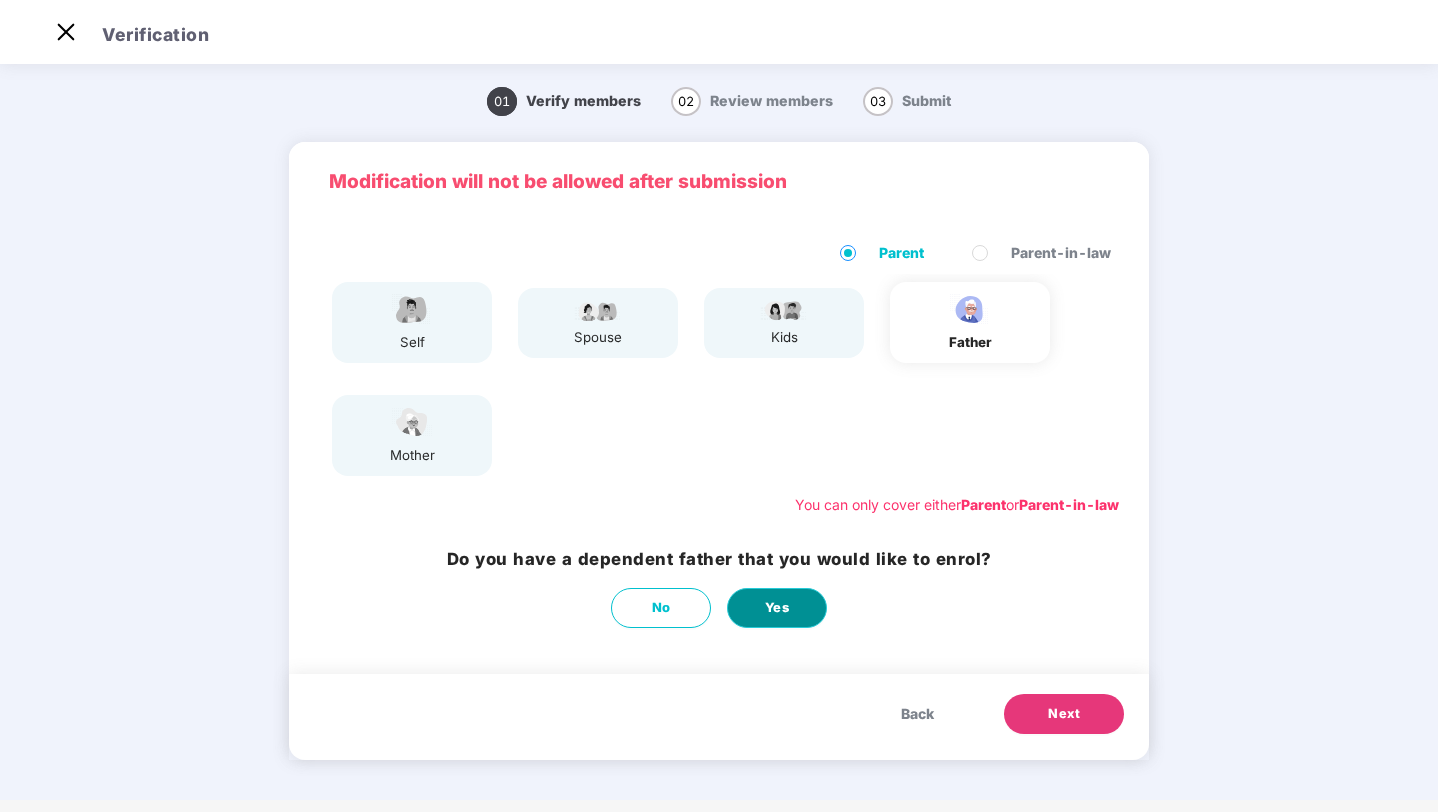 click on "Yes" at bounding box center (777, 608) 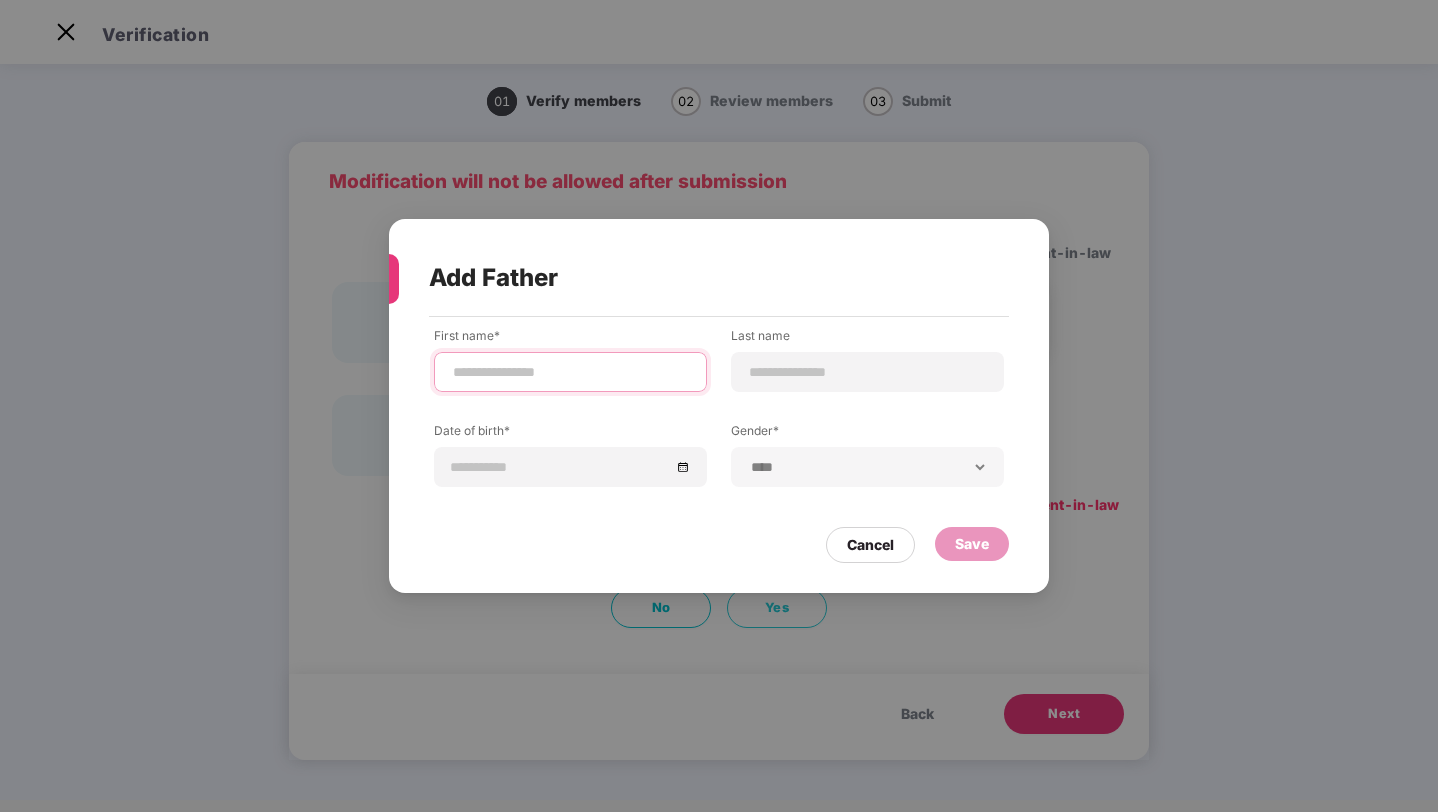 click at bounding box center [570, 372] 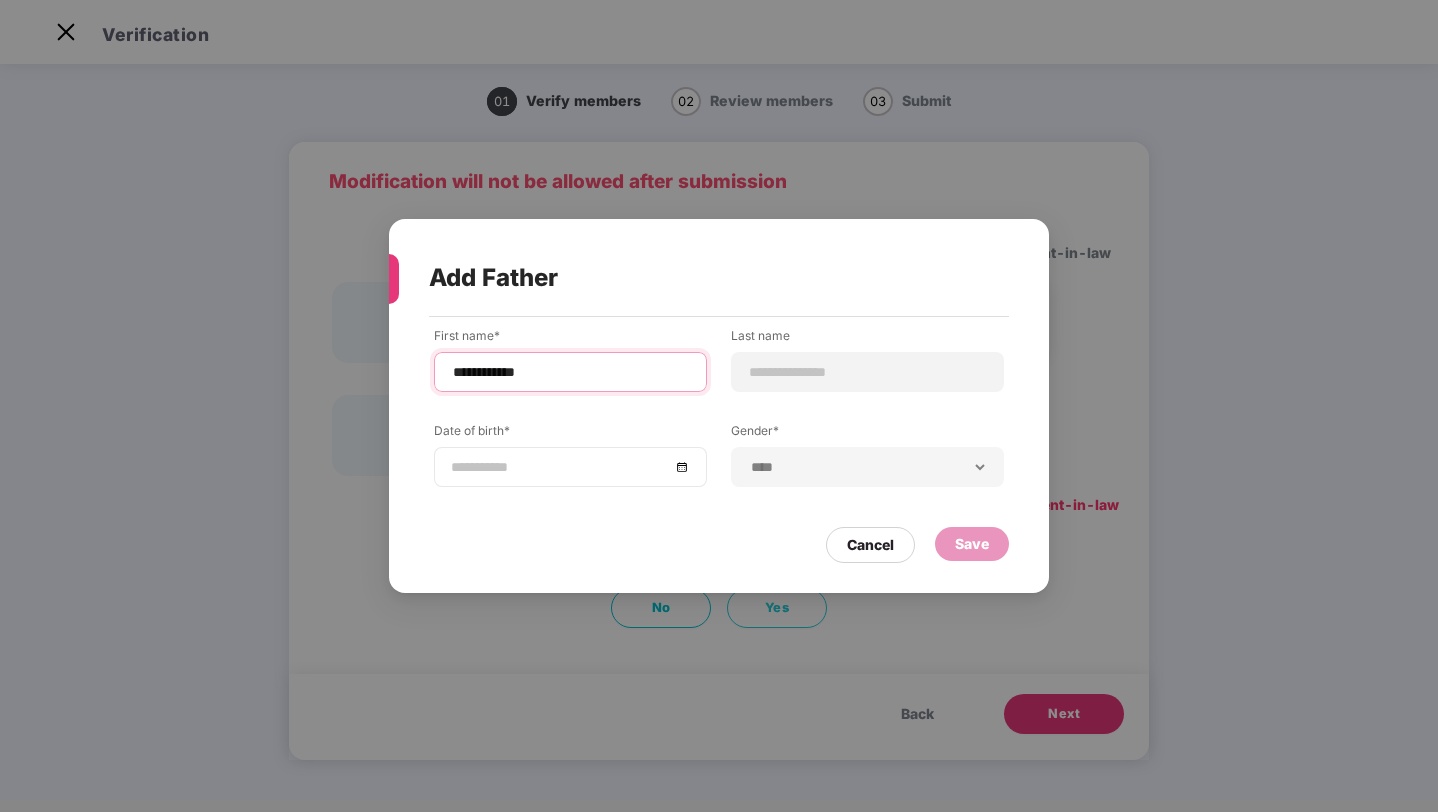 type on "**********" 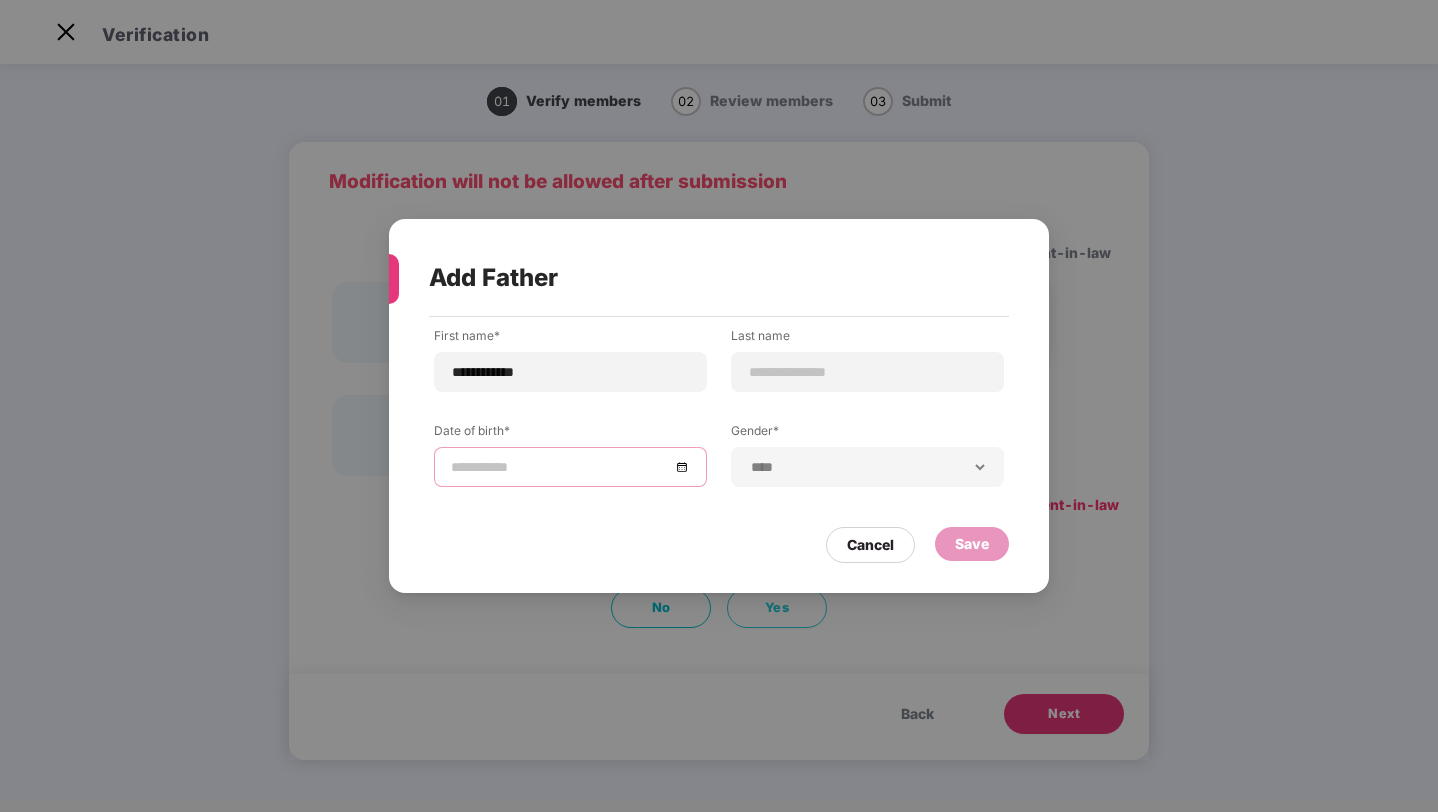 click at bounding box center (560, 467) 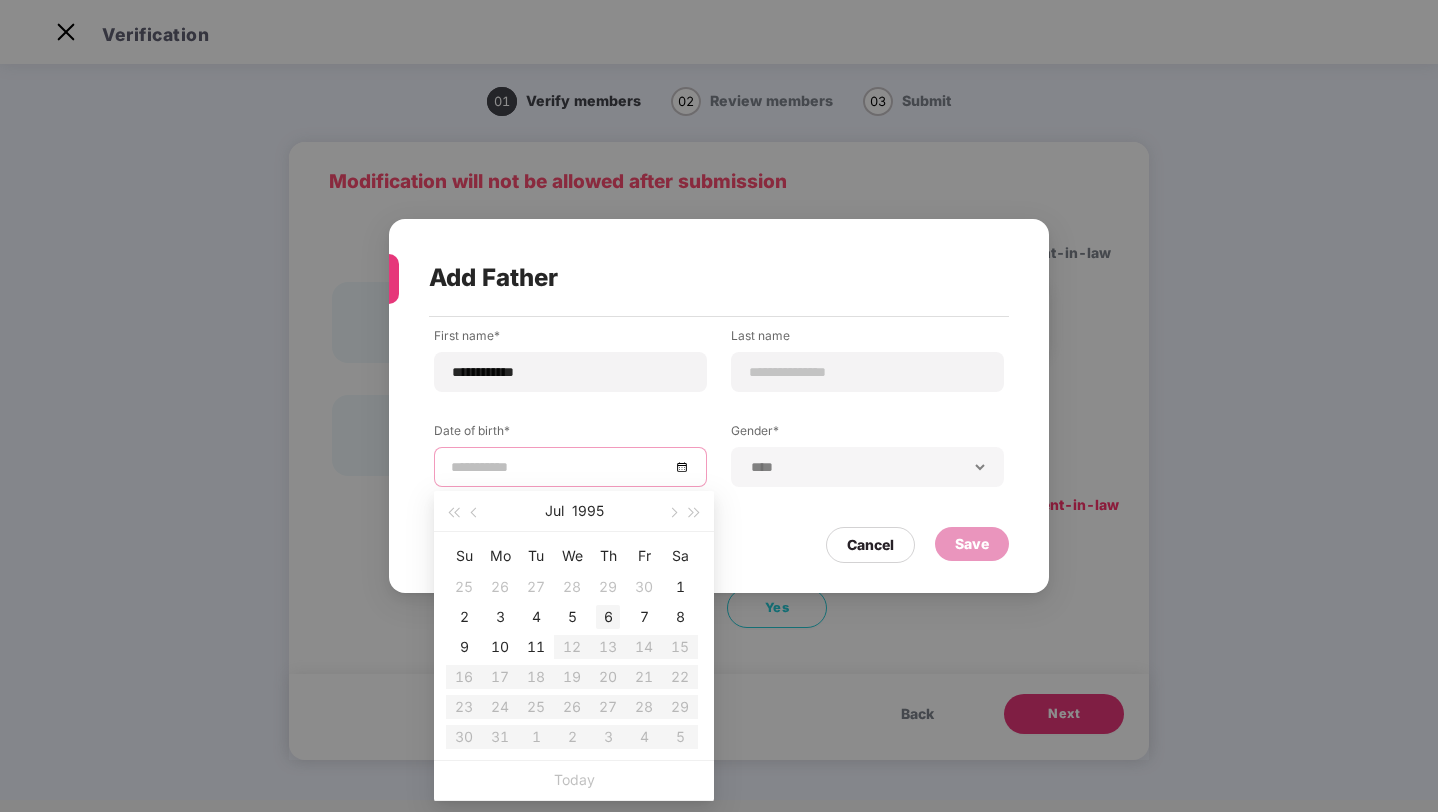 type on "**********" 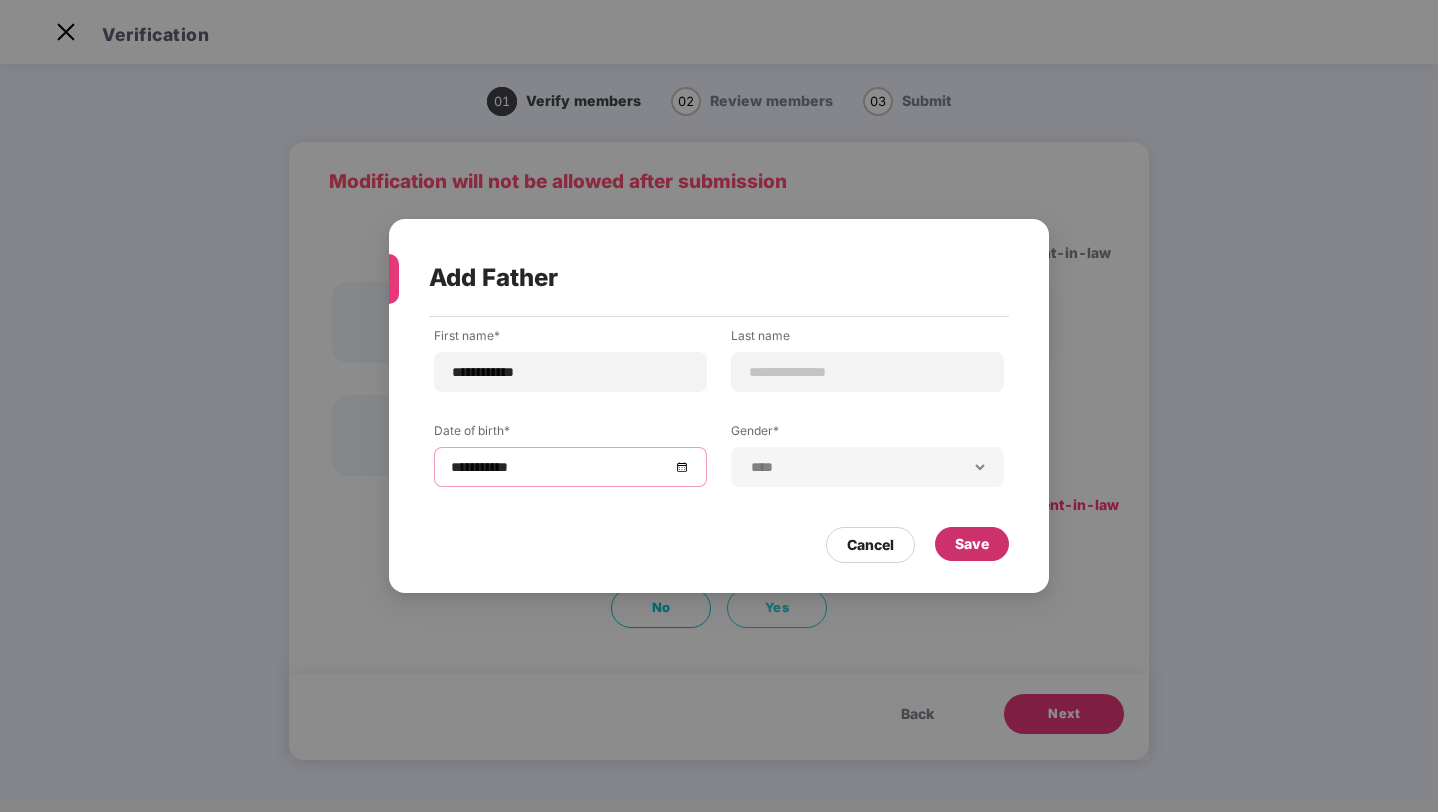 click on "Save" at bounding box center [972, 544] 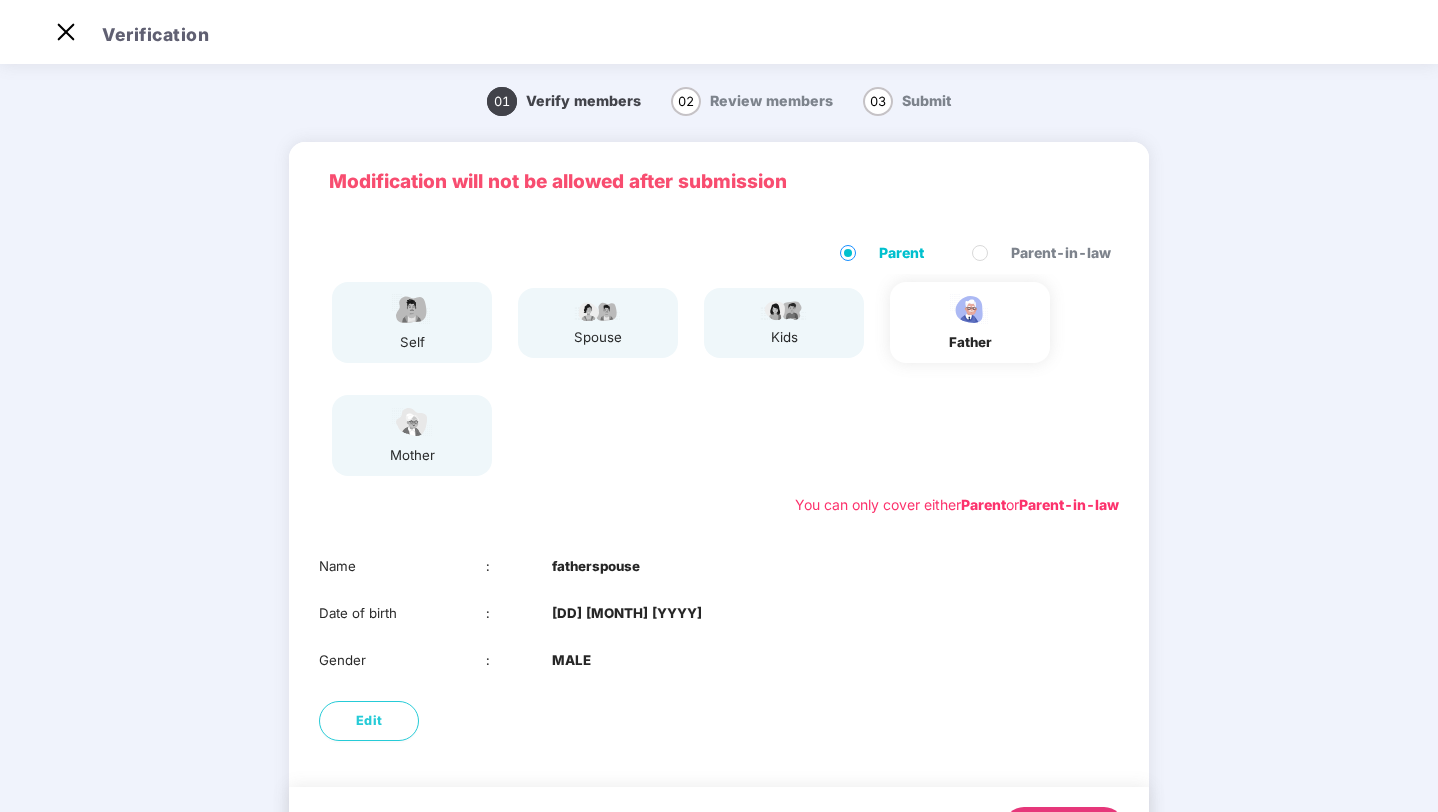 scroll, scrollTop: 101, scrollLeft: 0, axis: vertical 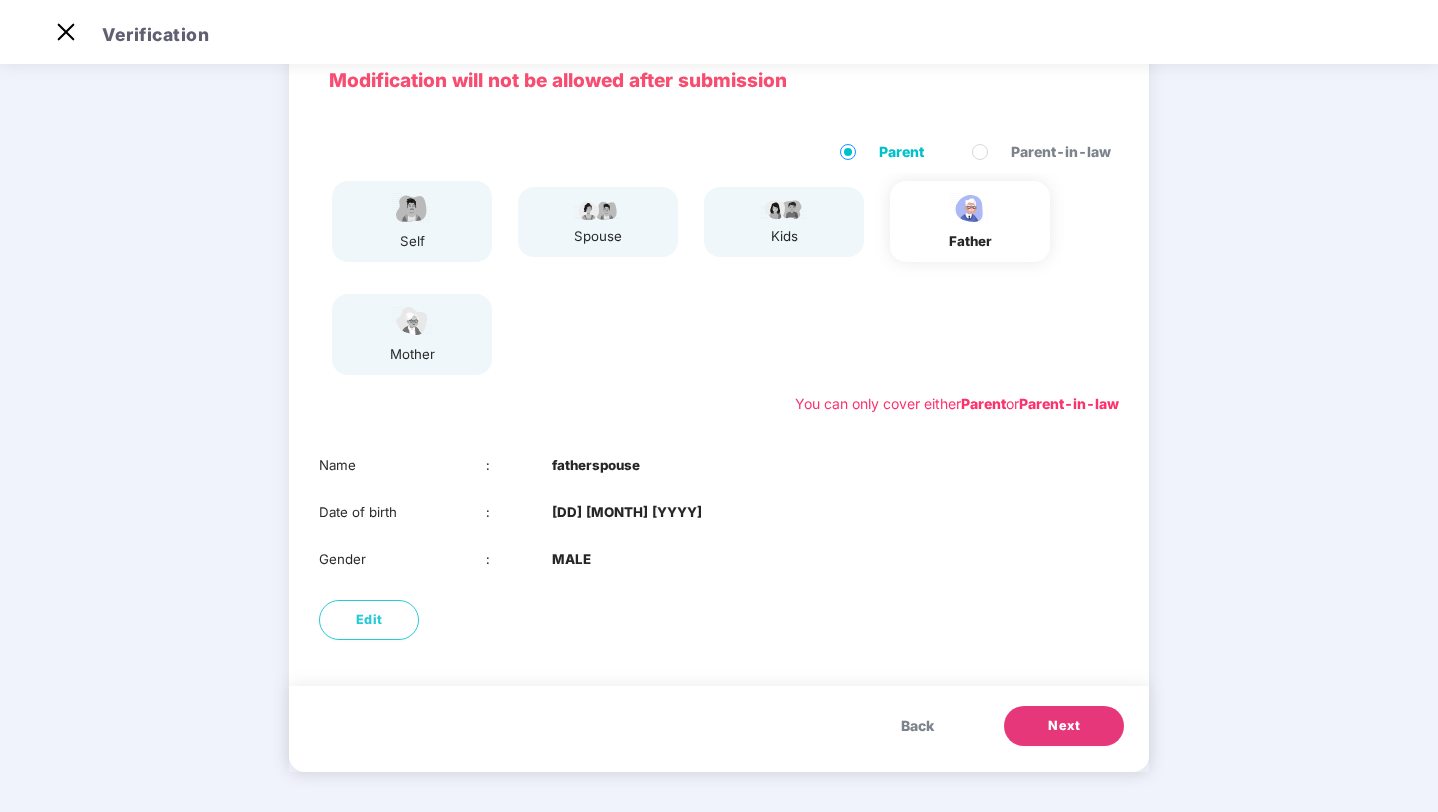 click on "Next" at bounding box center [1064, 726] 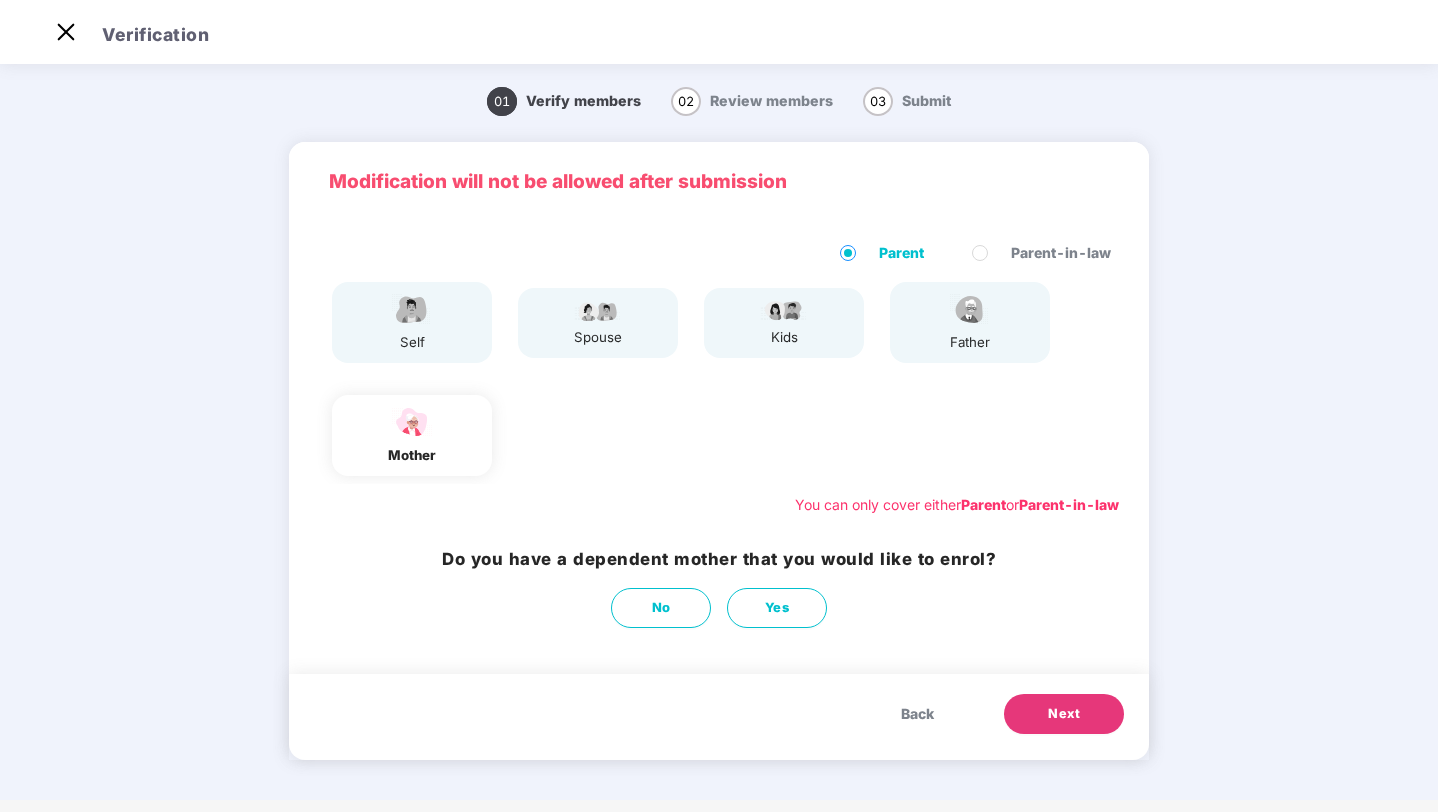 scroll, scrollTop: 0, scrollLeft: 0, axis: both 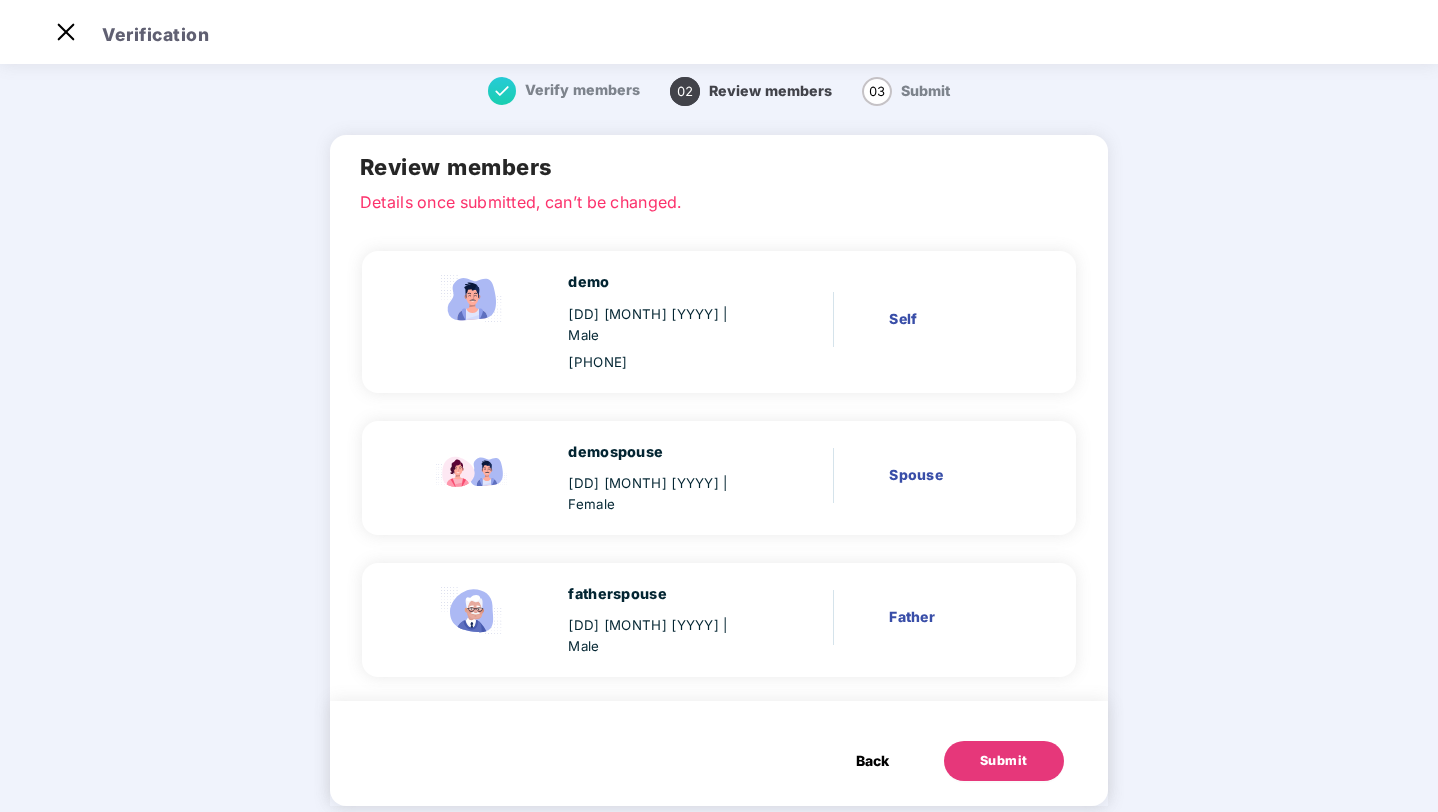 click on "Submit" at bounding box center [1004, 761] 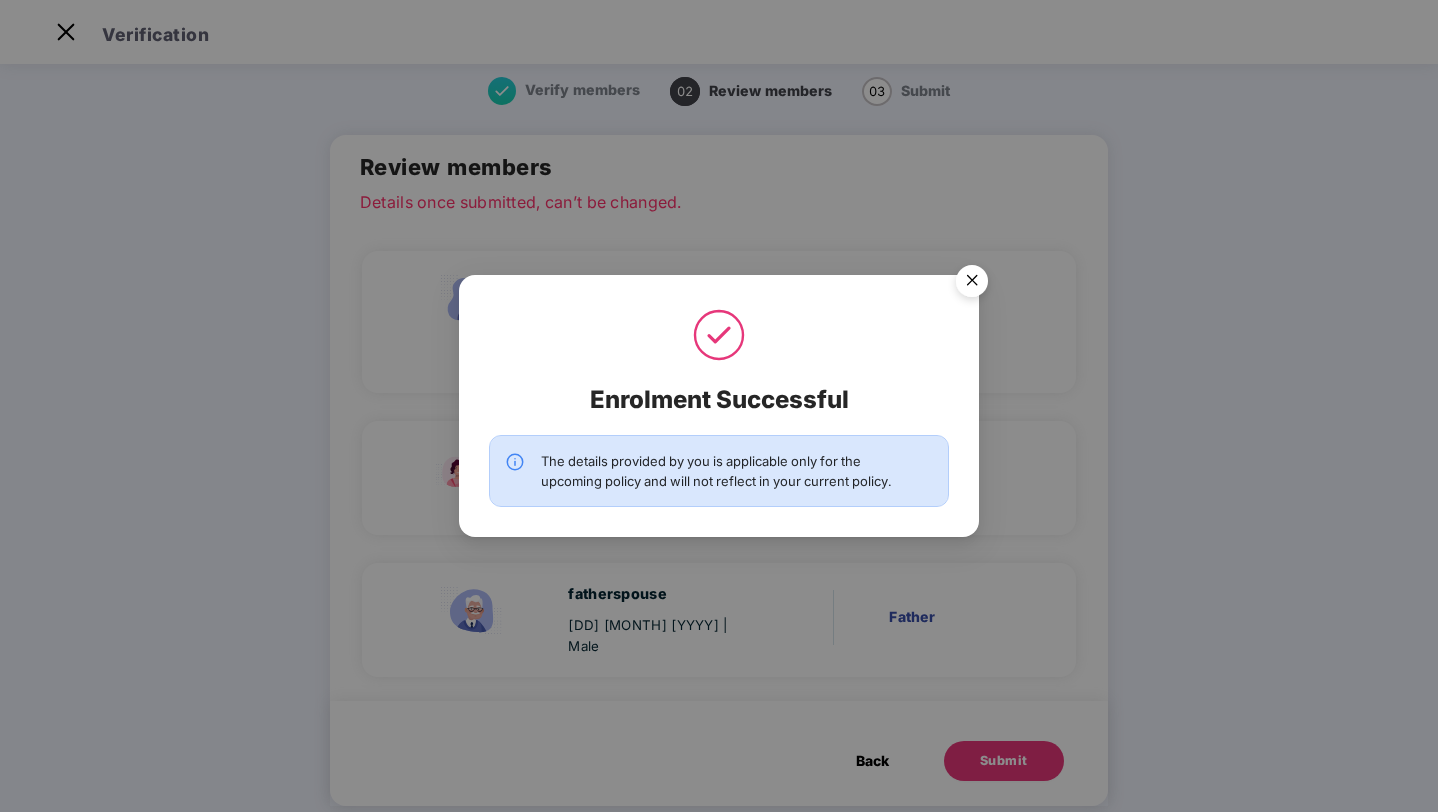 click at bounding box center [972, 284] 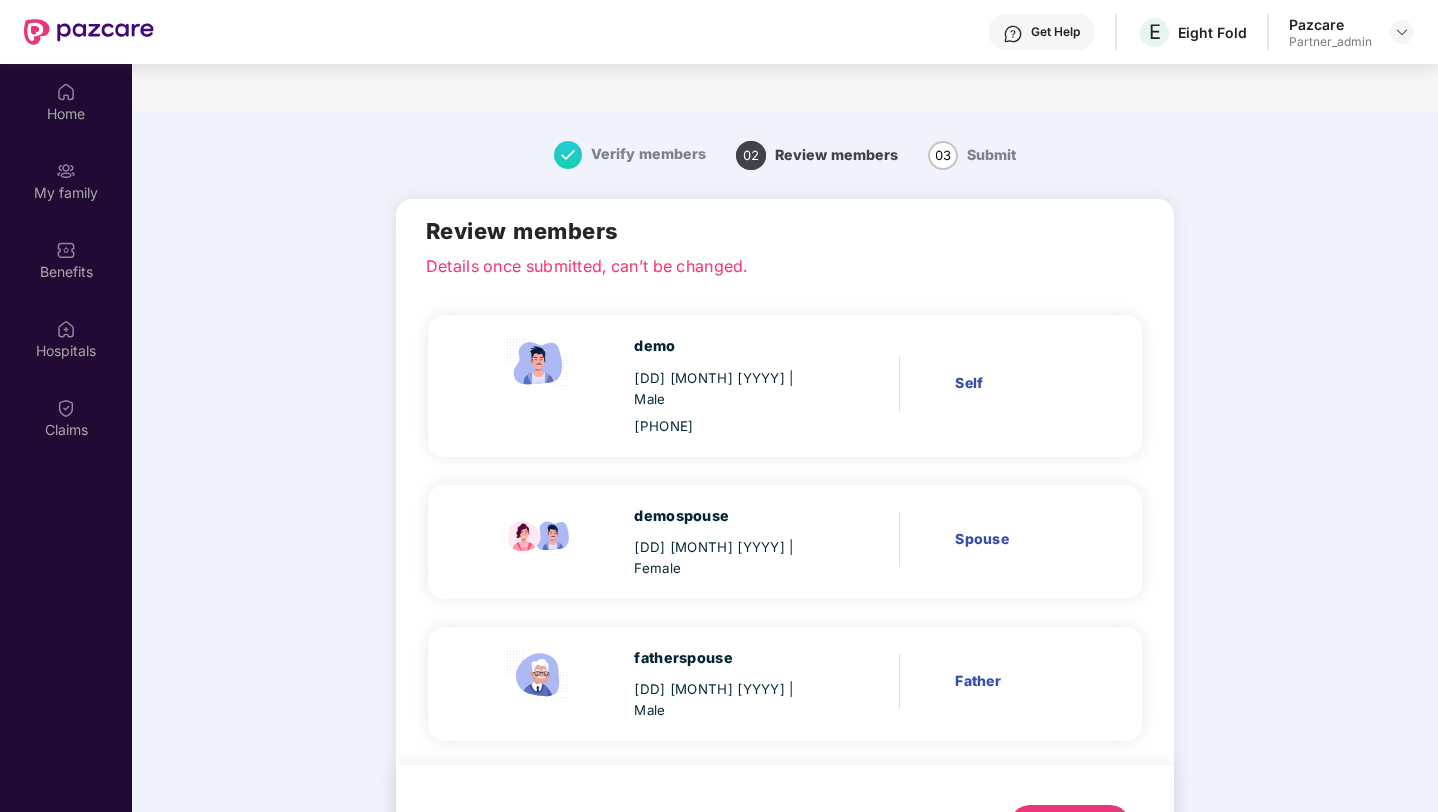 scroll, scrollTop: 112, scrollLeft: 0, axis: vertical 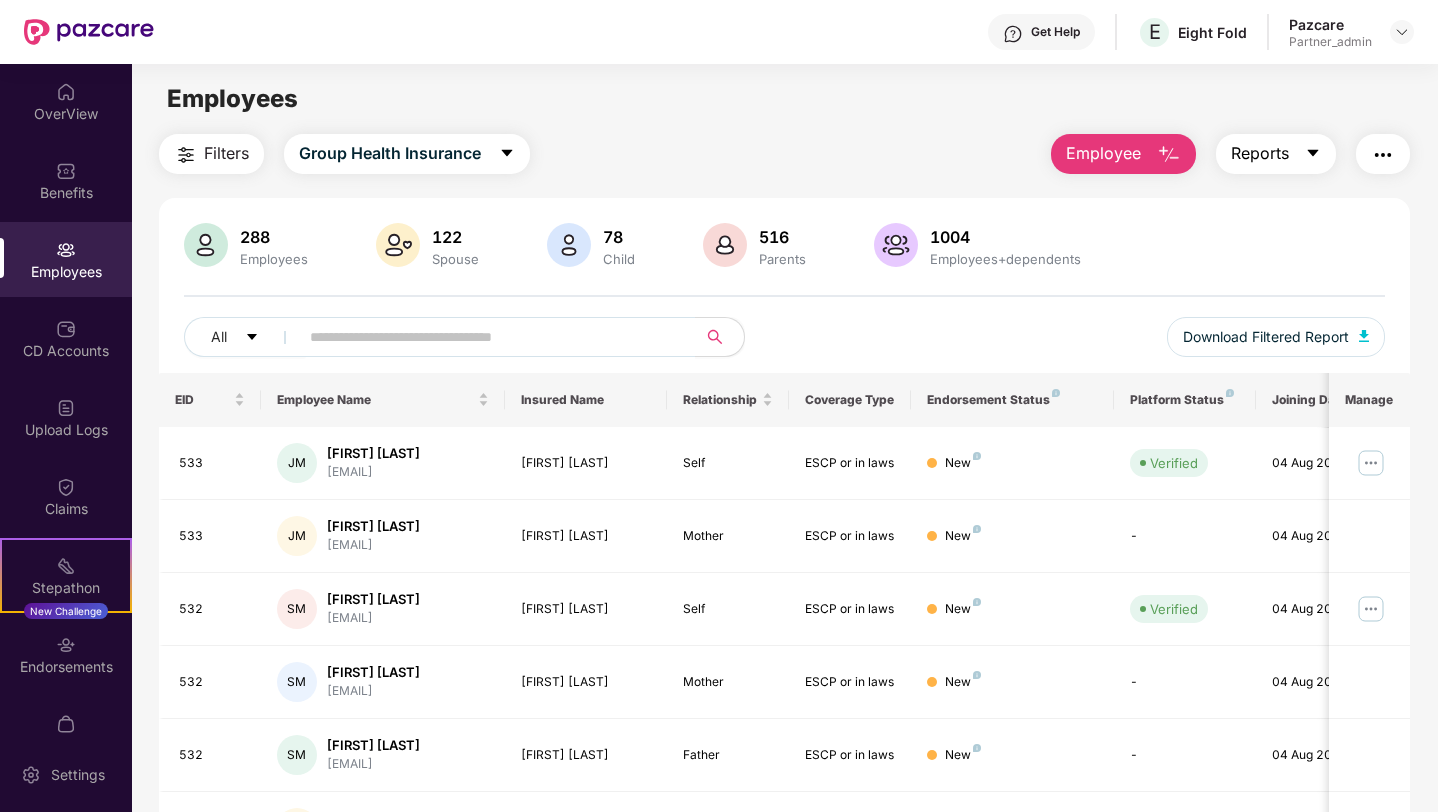 click on "Reports" at bounding box center (1260, 153) 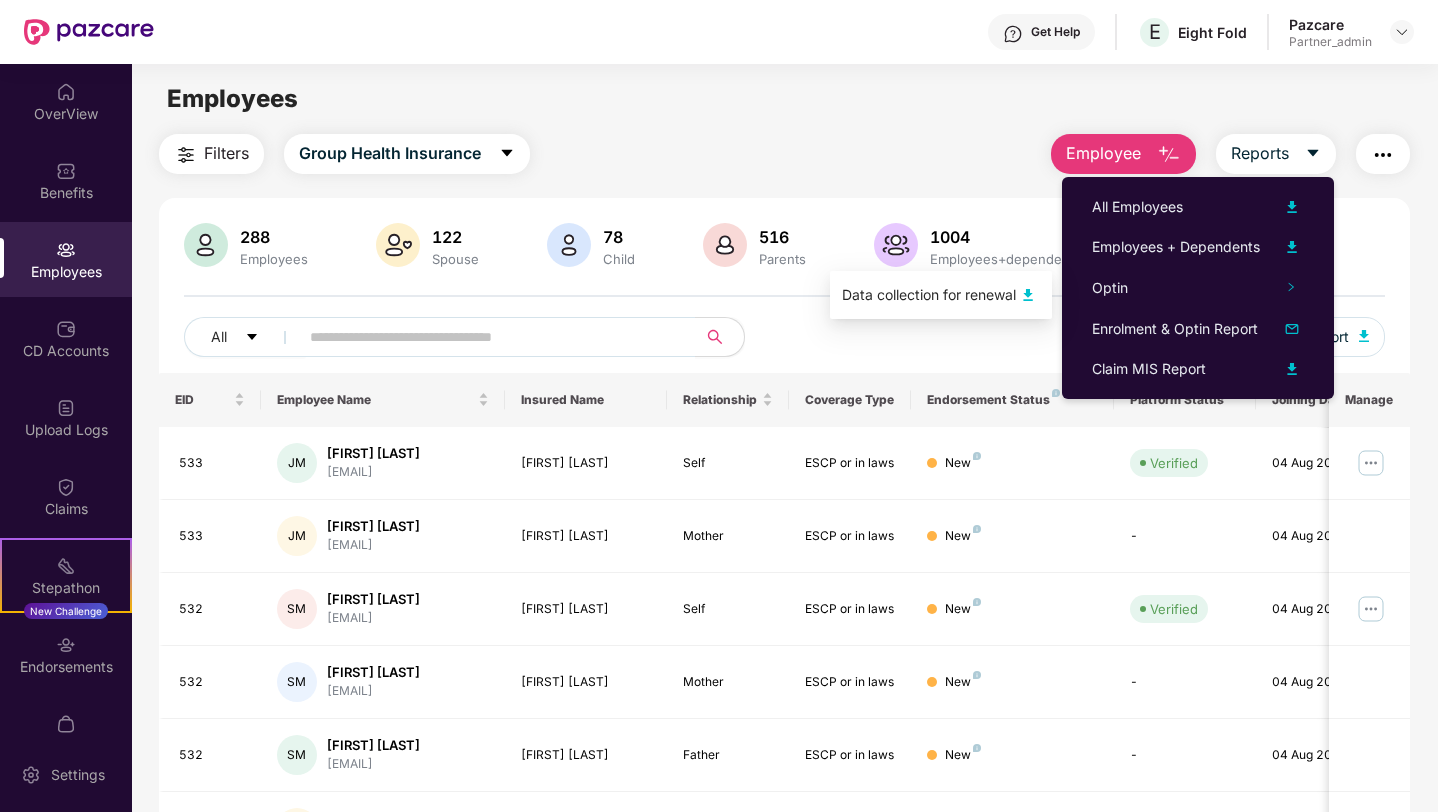click on "Data collection for renewal" at bounding box center (929, 295) 